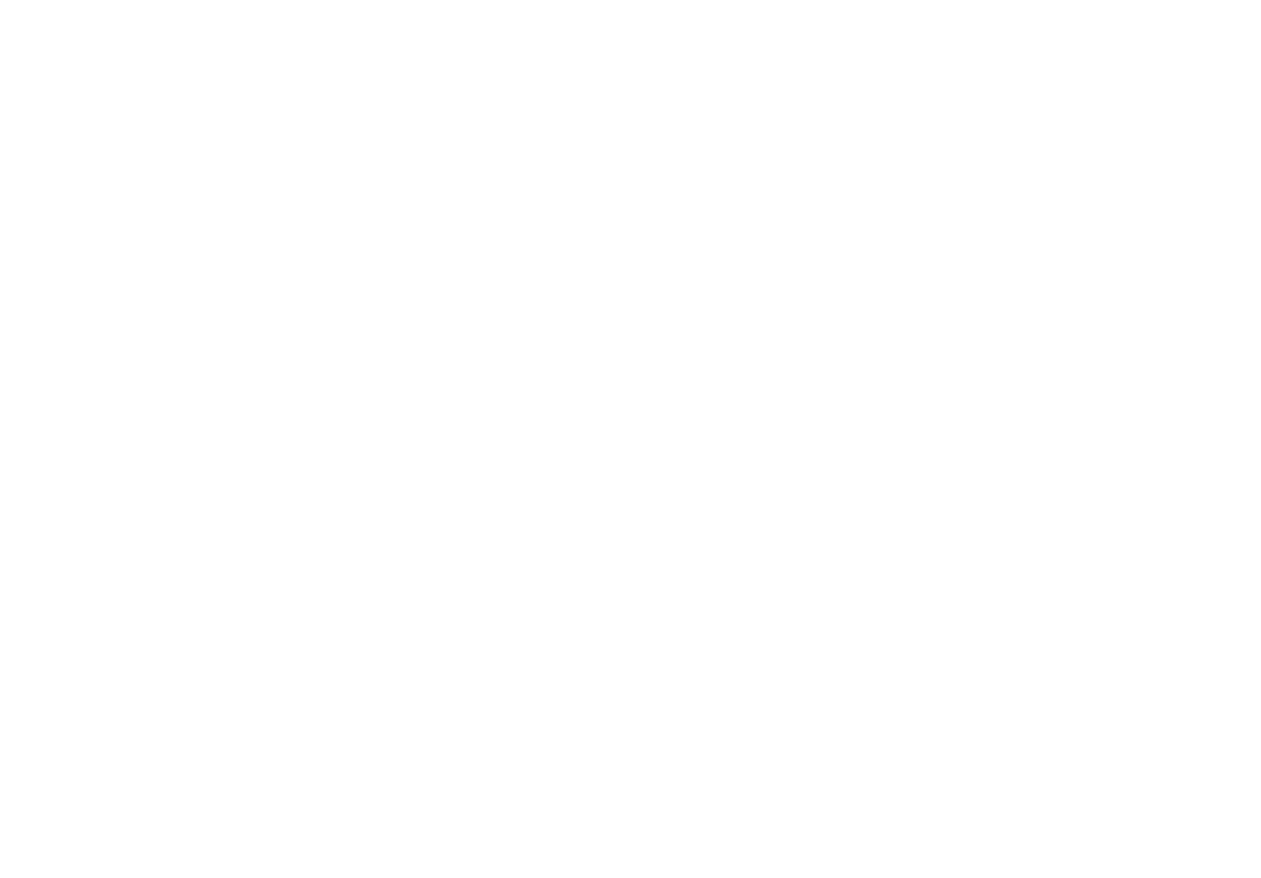 scroll, scrollTop: 0, scrollLeft: 0, axis: both 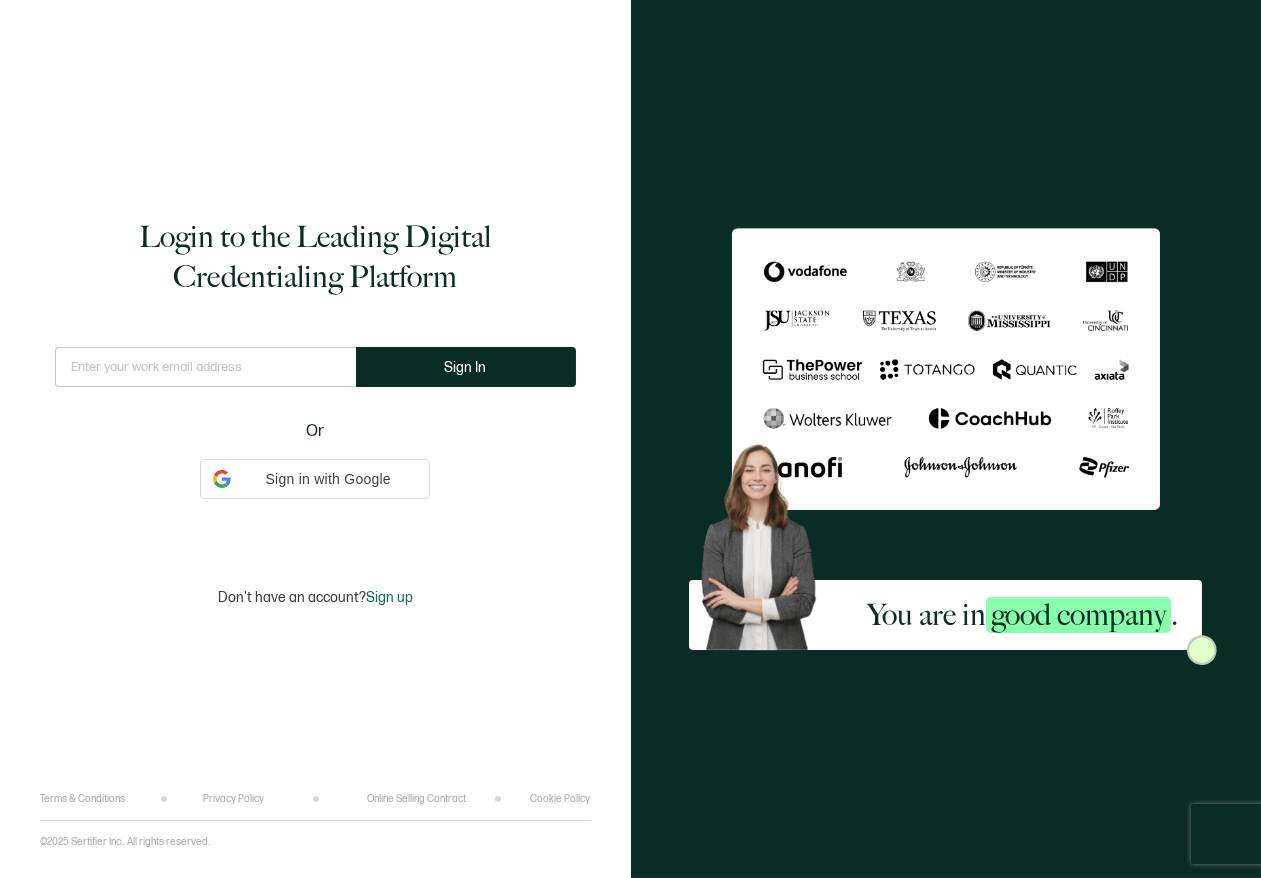 type on "[EMAIL_ADDRESS][DOMAIN_NAME]" 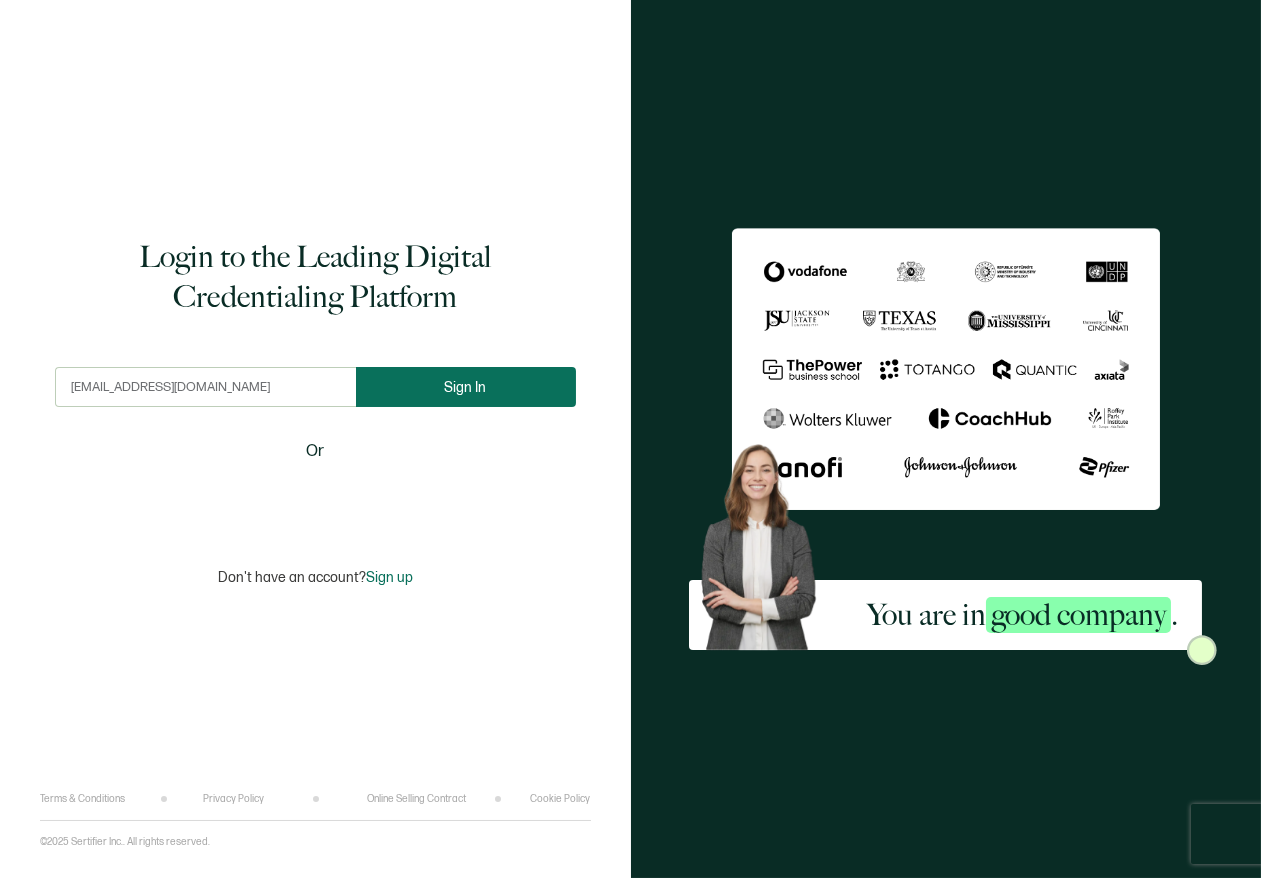 click on "Sign In" at bounding box center [466, 387] 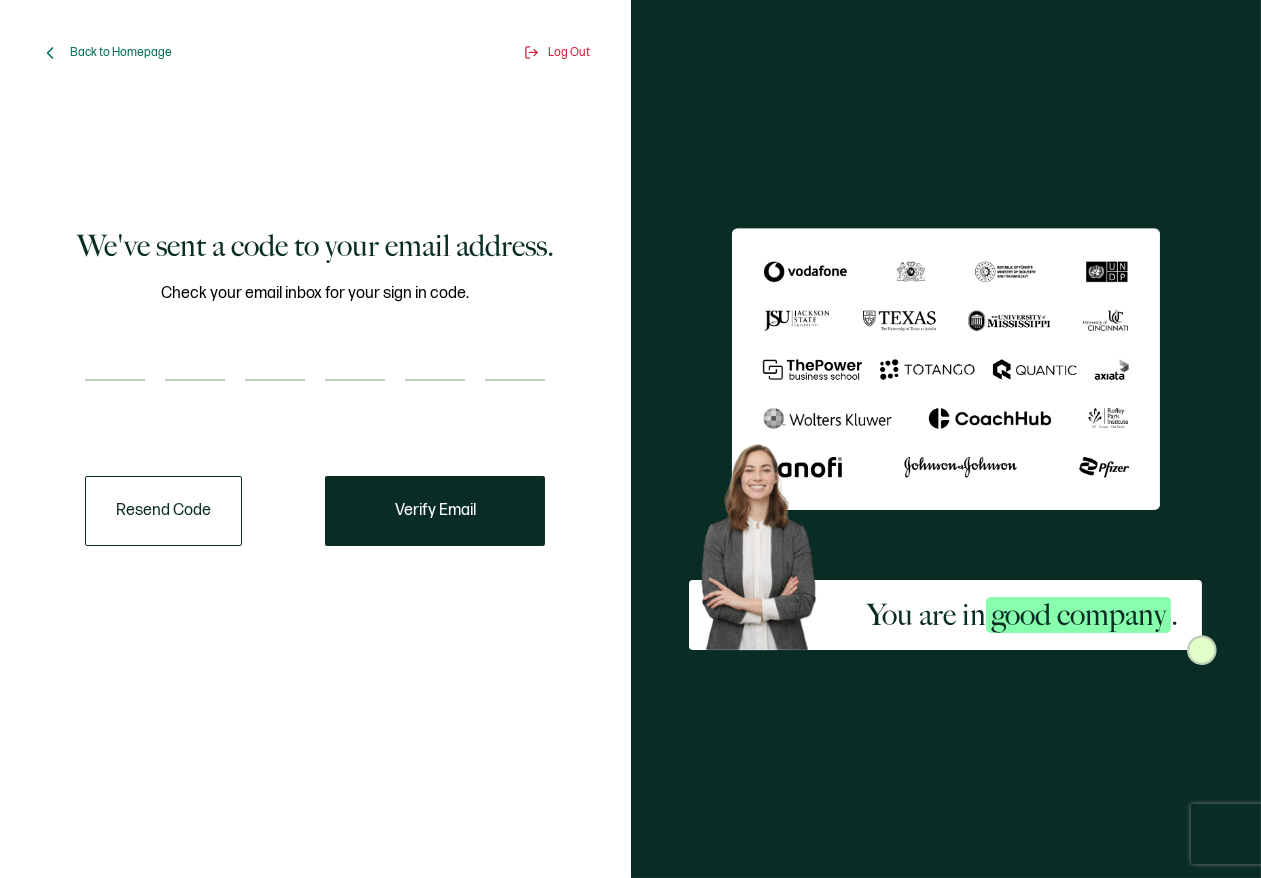 click at bounding box center [115, 361] 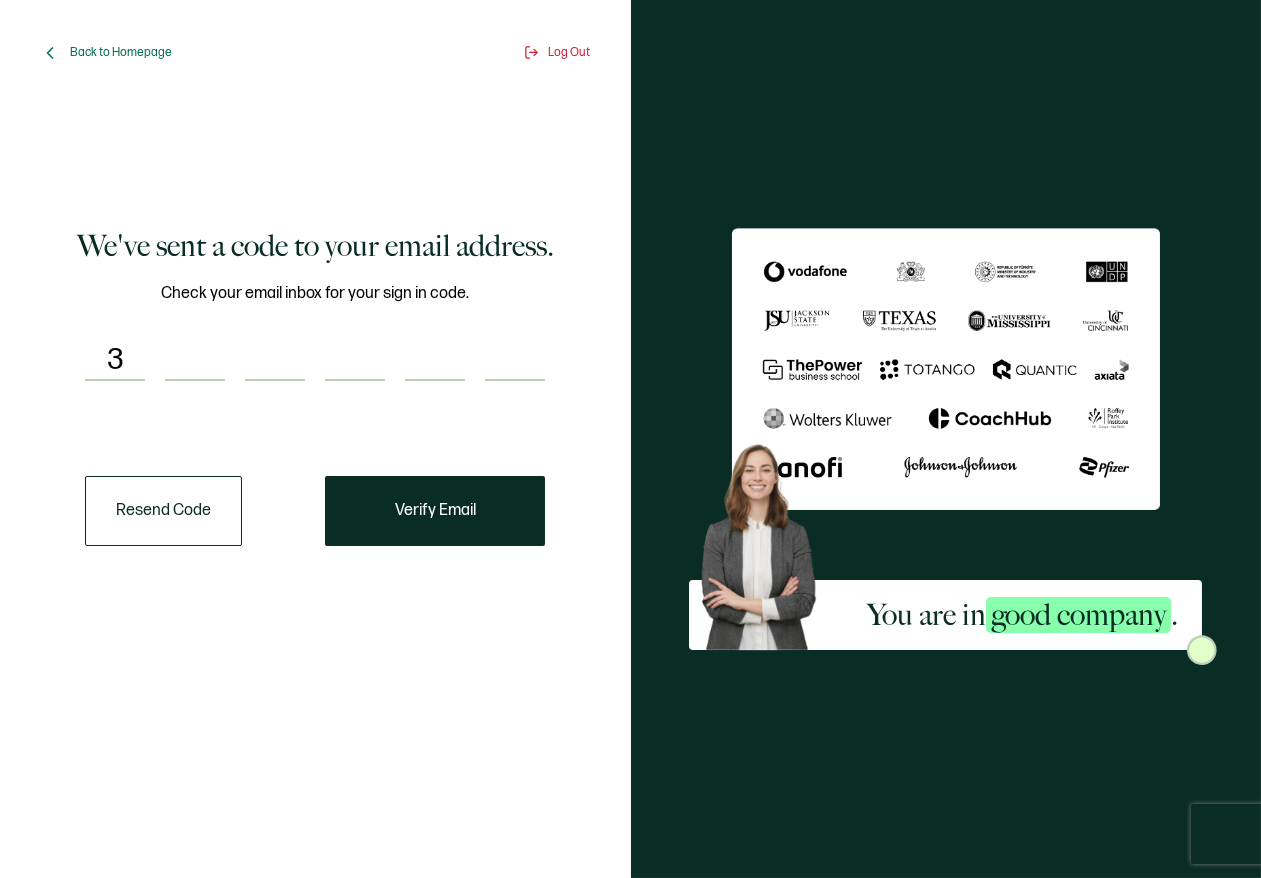 type on "2" 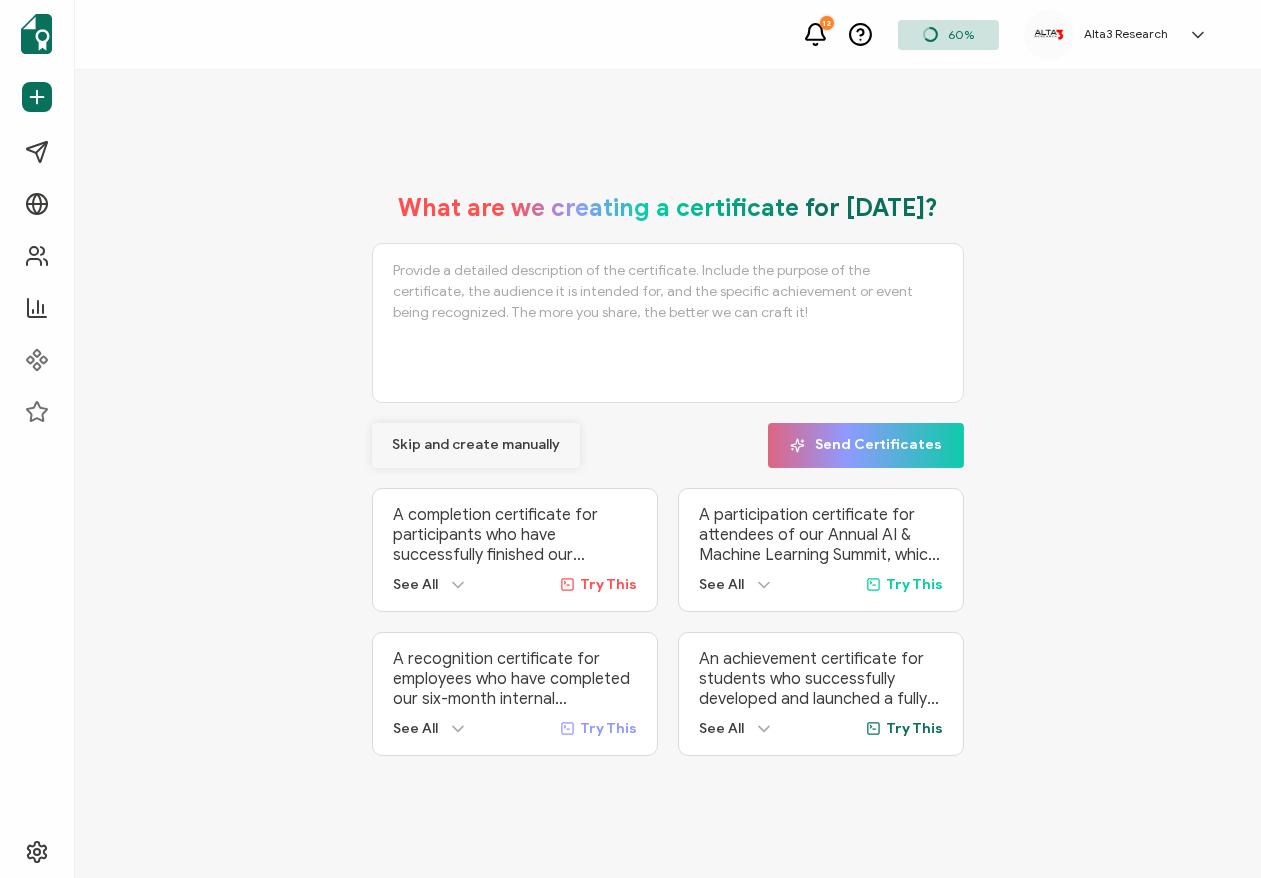 click on "Skip and create manually" at bounding box center [476, 445] 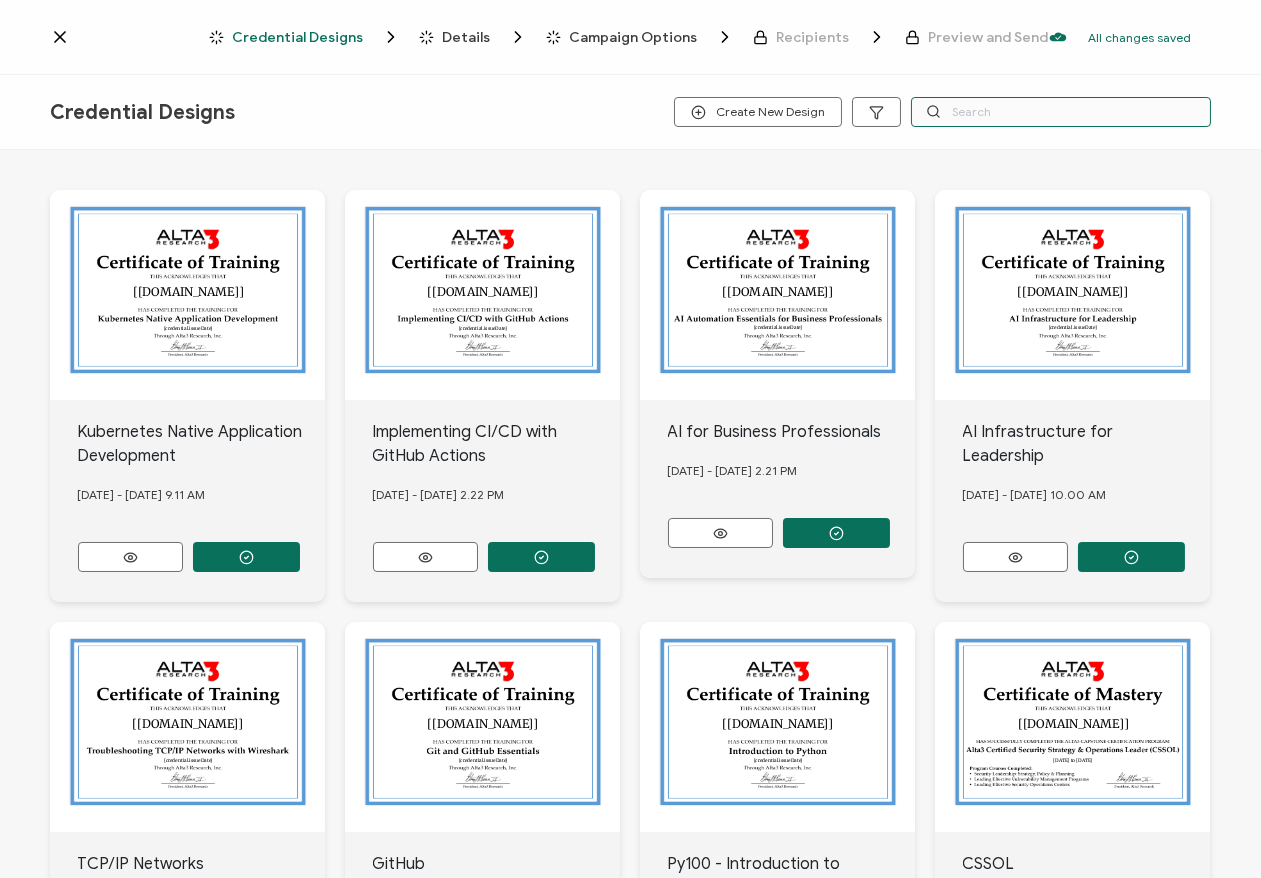 click at bounding box center (1061, 112) 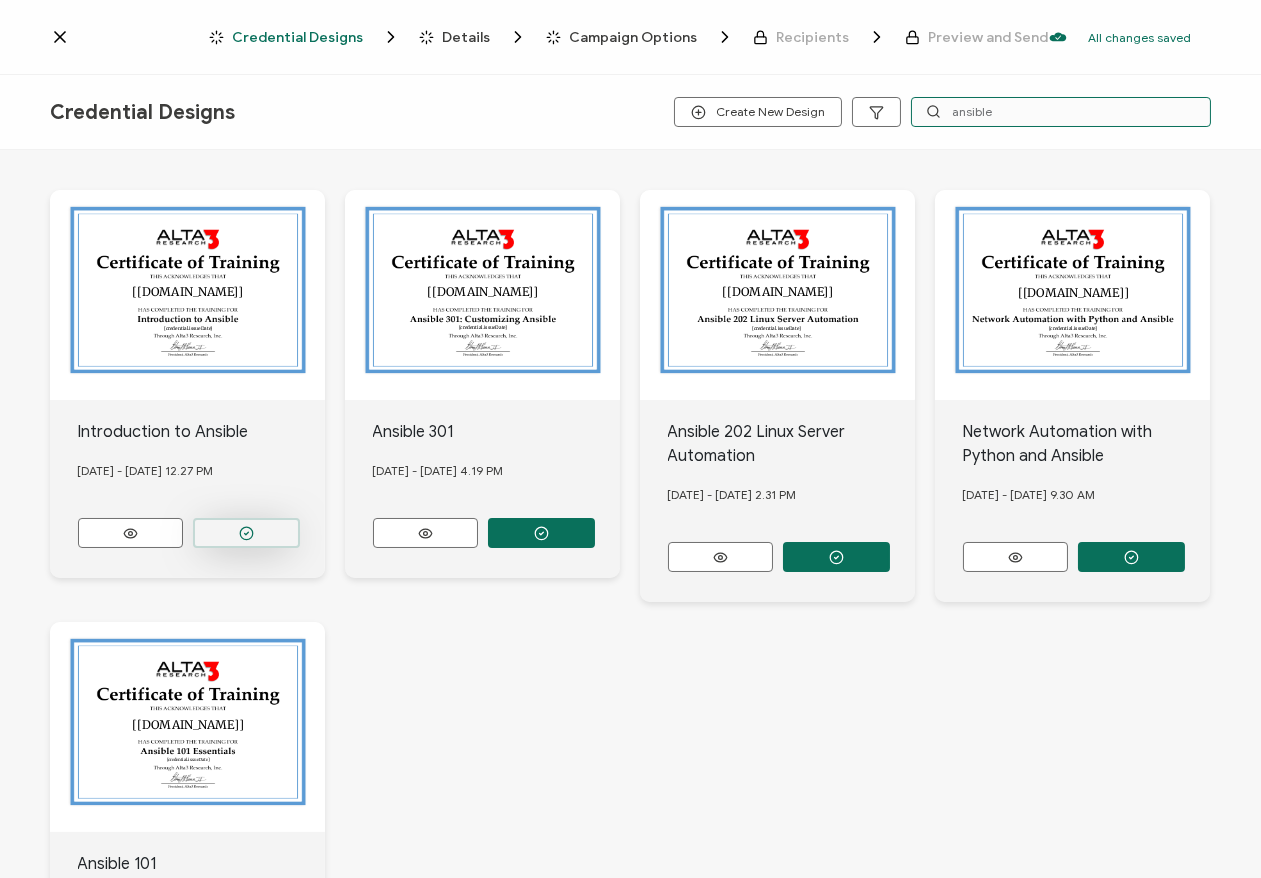 type on "ansible" 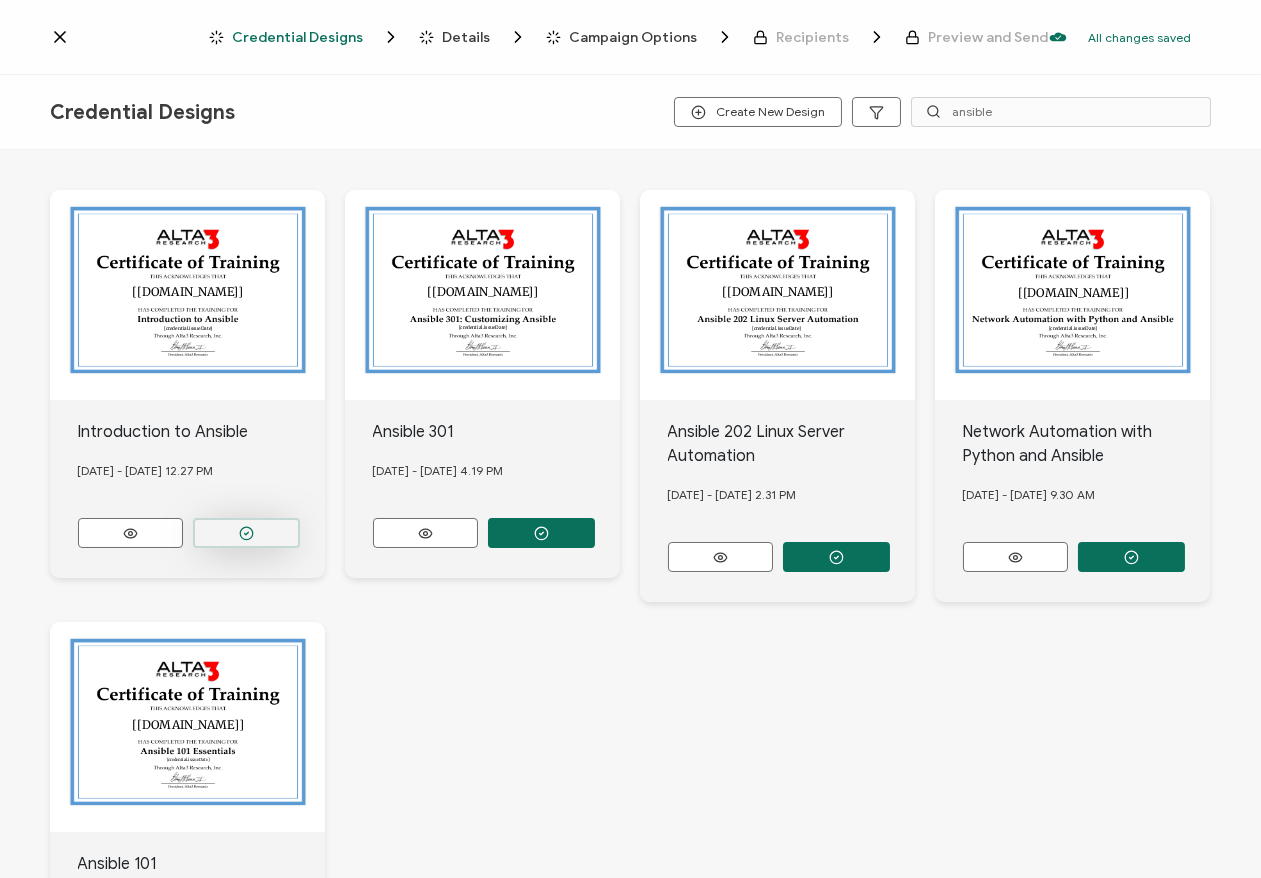 click 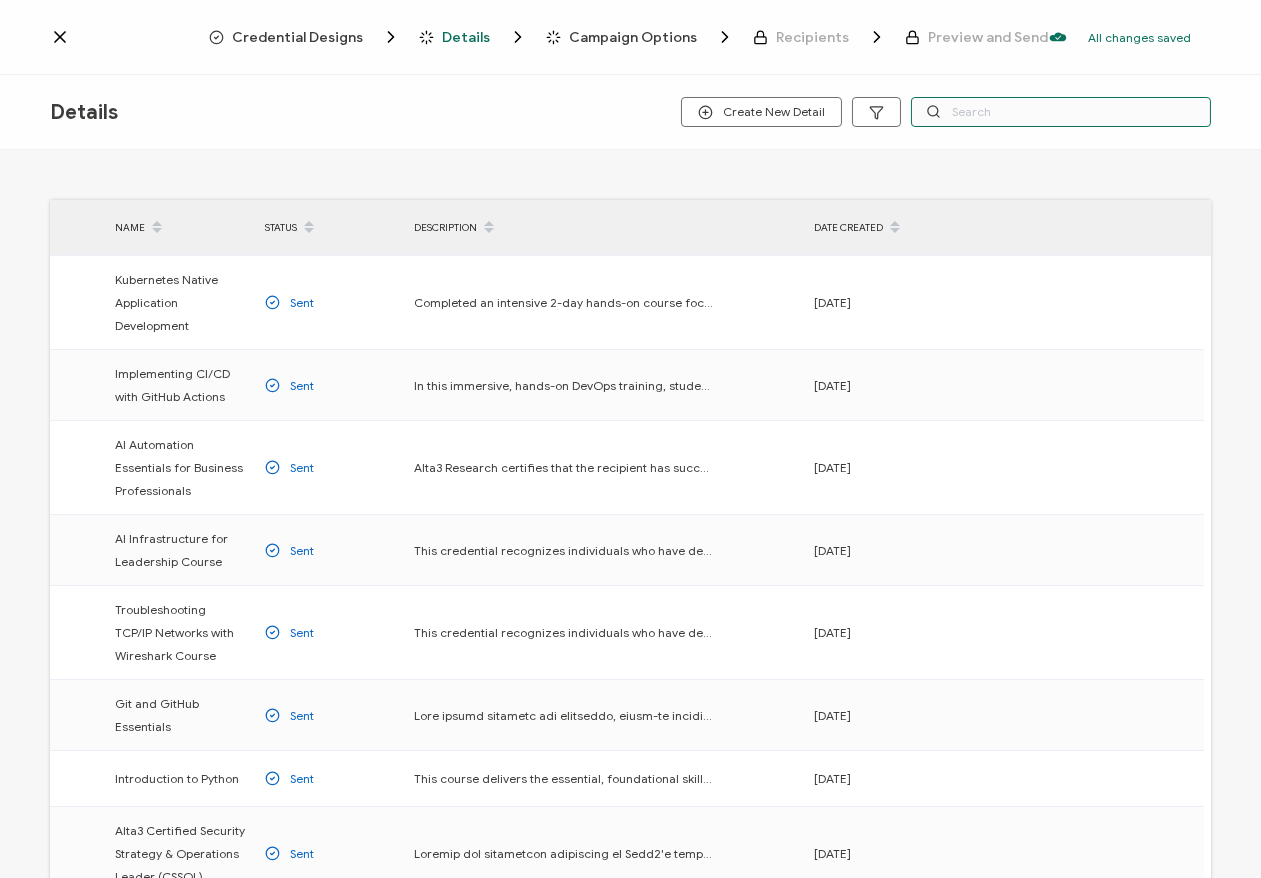 click at bounding box center (1061, 112) 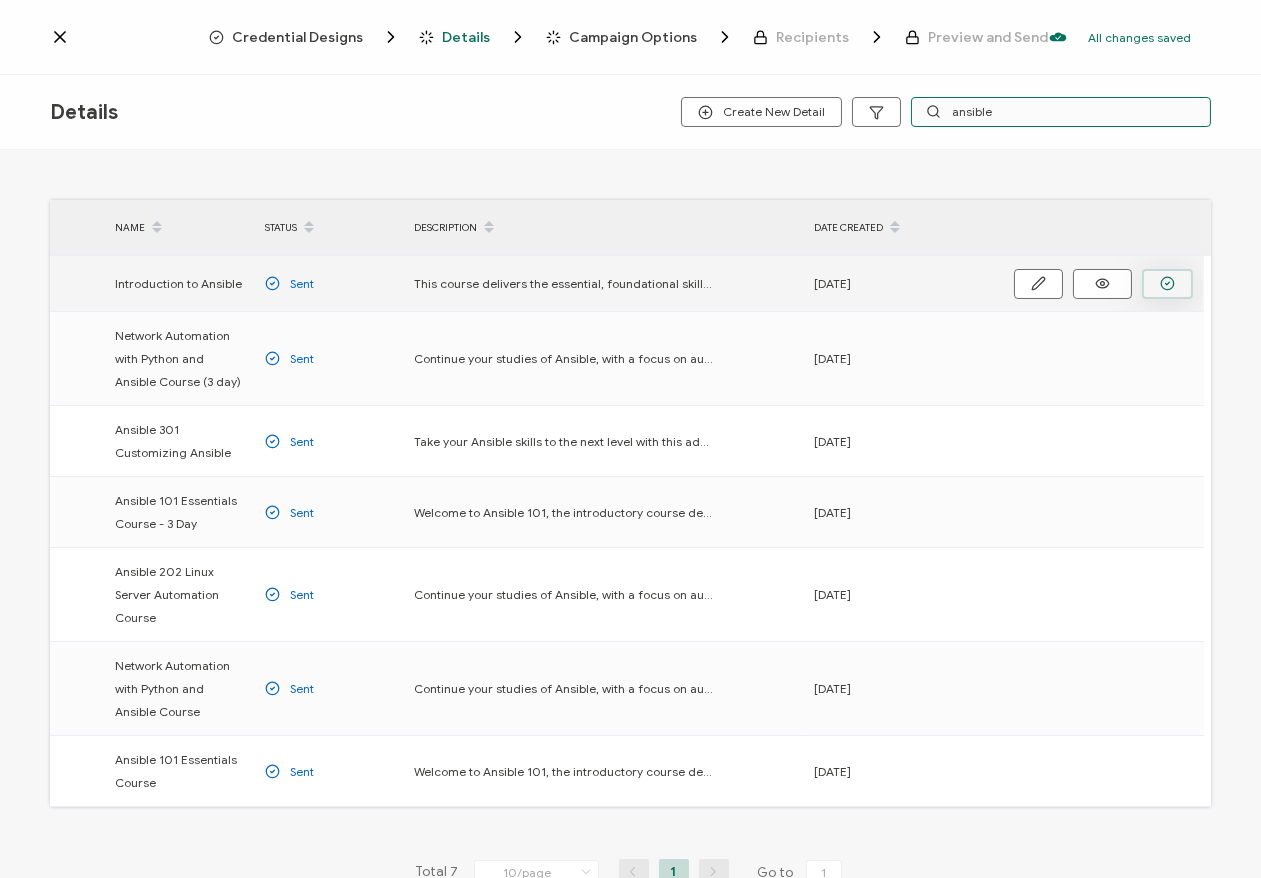 type on "ansible" 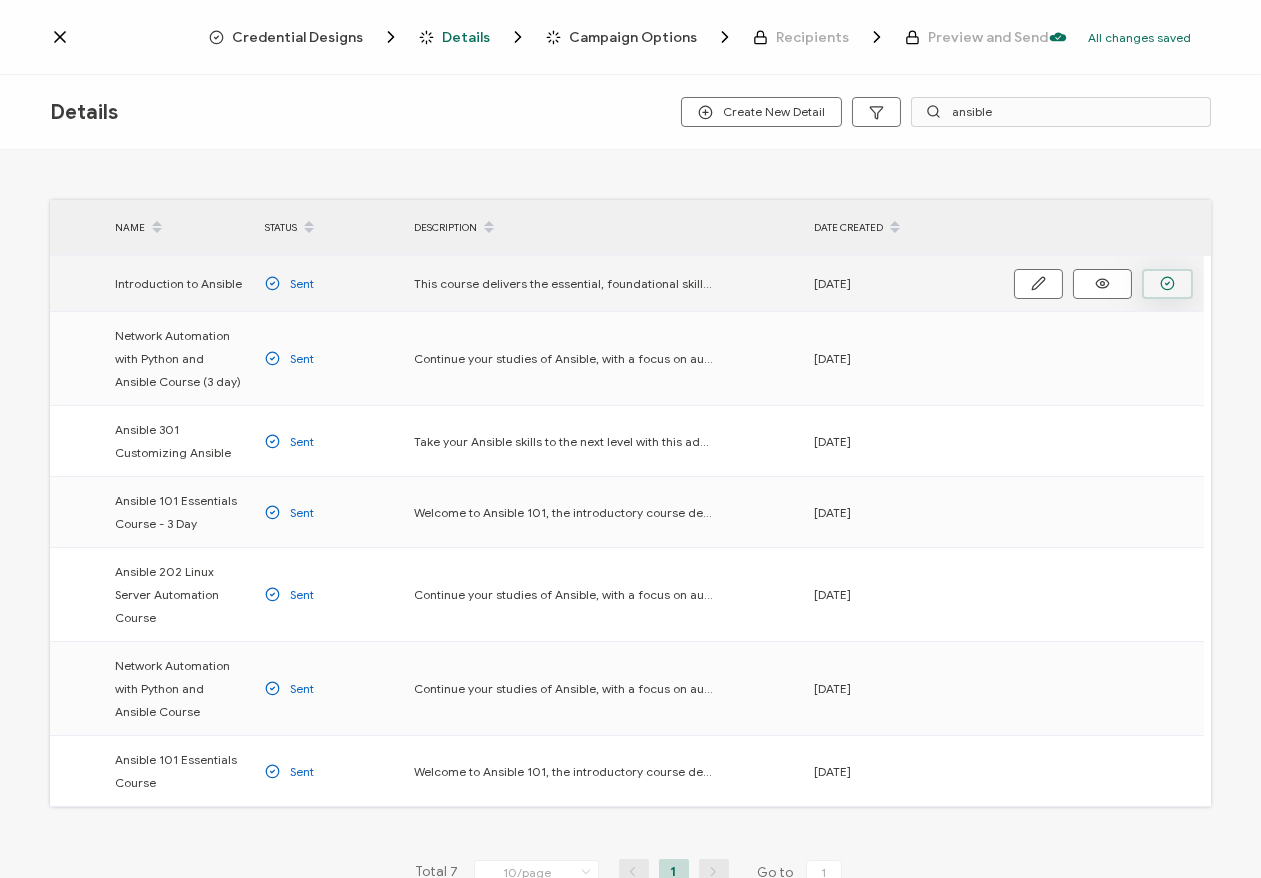 click at bounding box center [1167, 284] 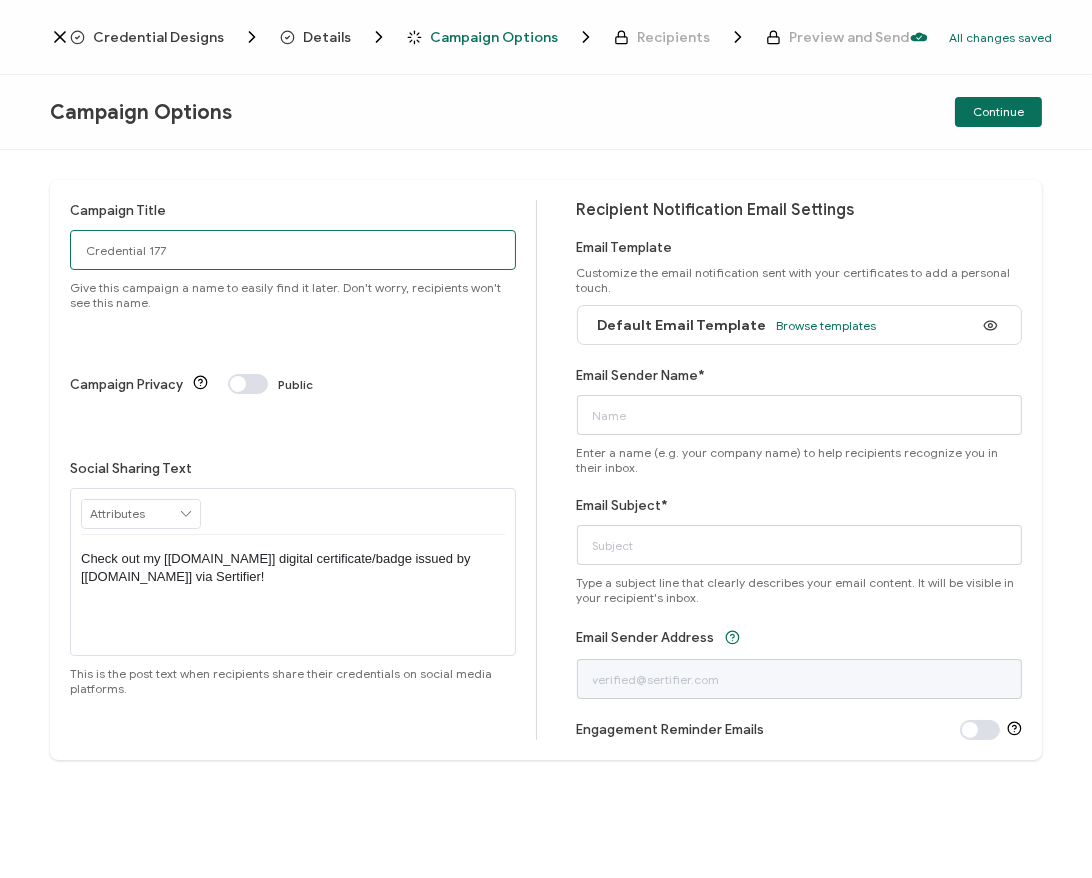 drag, startPoint x: 273, startPoint y: 252, endPoint x: 157, endPoint y: 192, distance: 130.59862 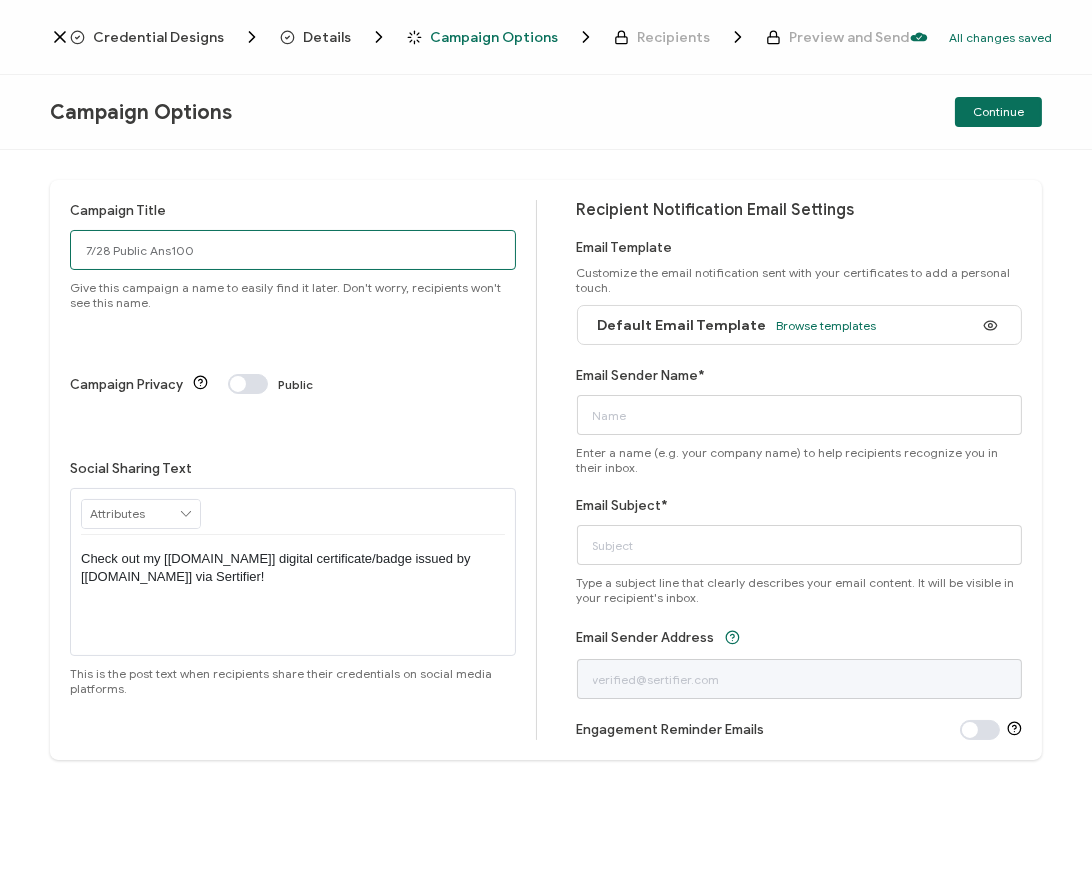 type on "7/28 Public Ans100" 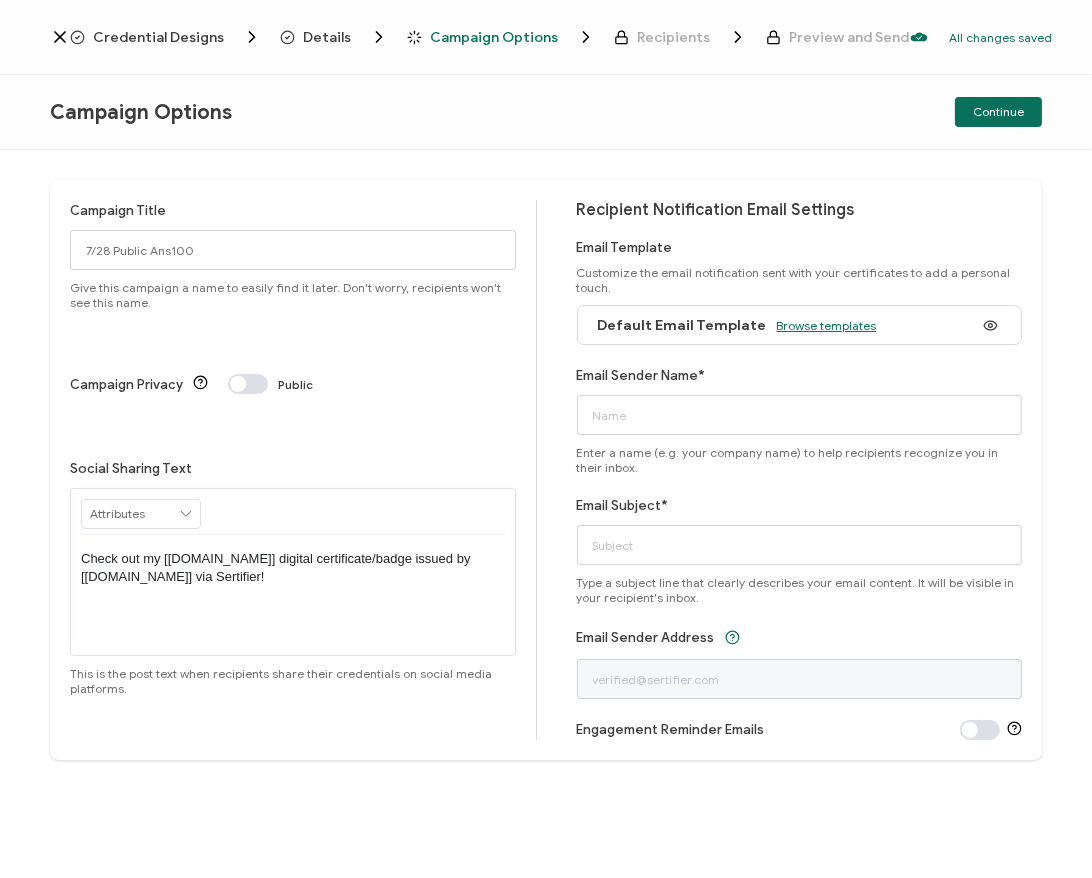 click on "Browse templates" at bounding box center (827, 325) 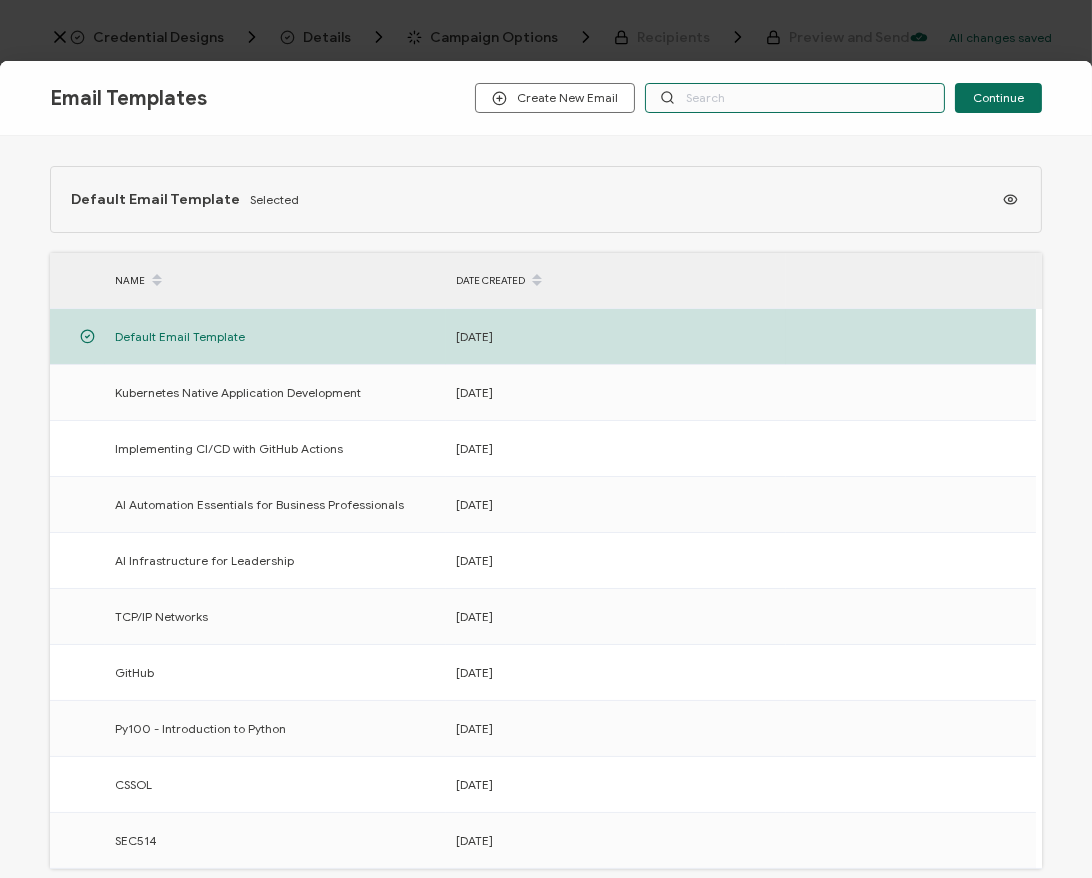 click at bounding box center (795, 98) 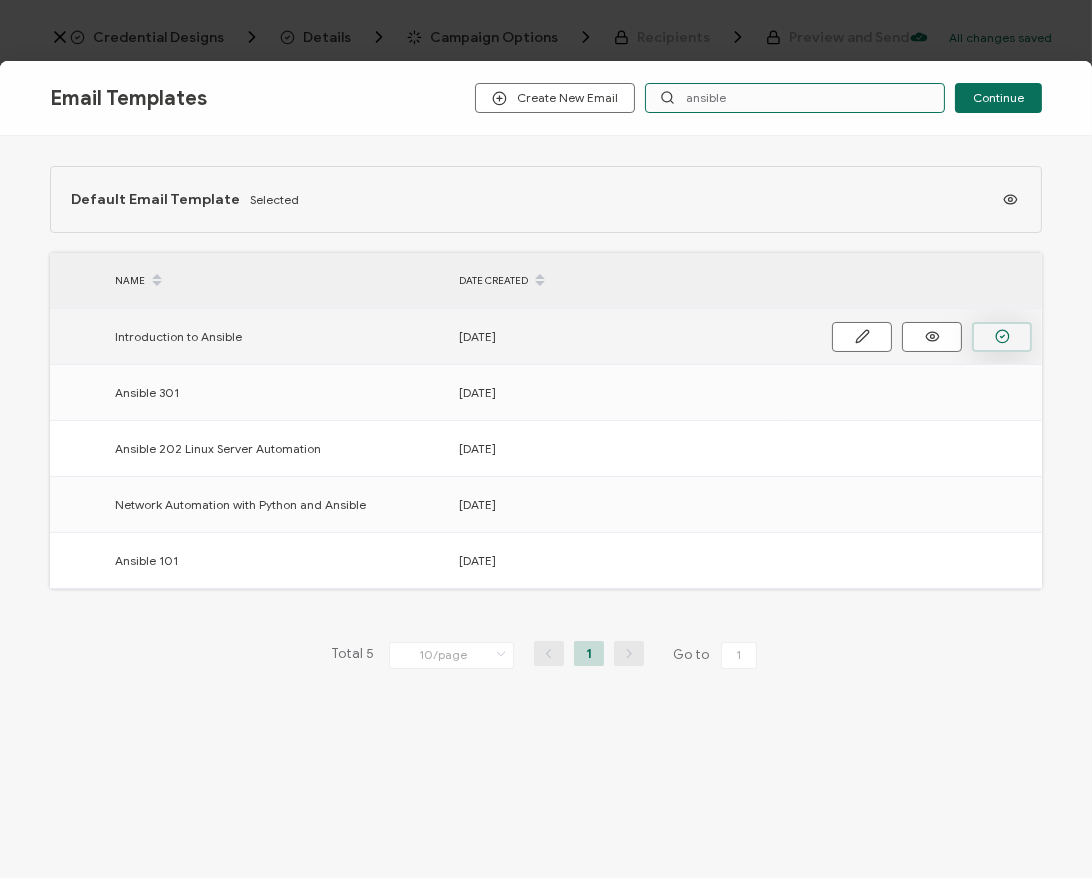 type on "ansible" 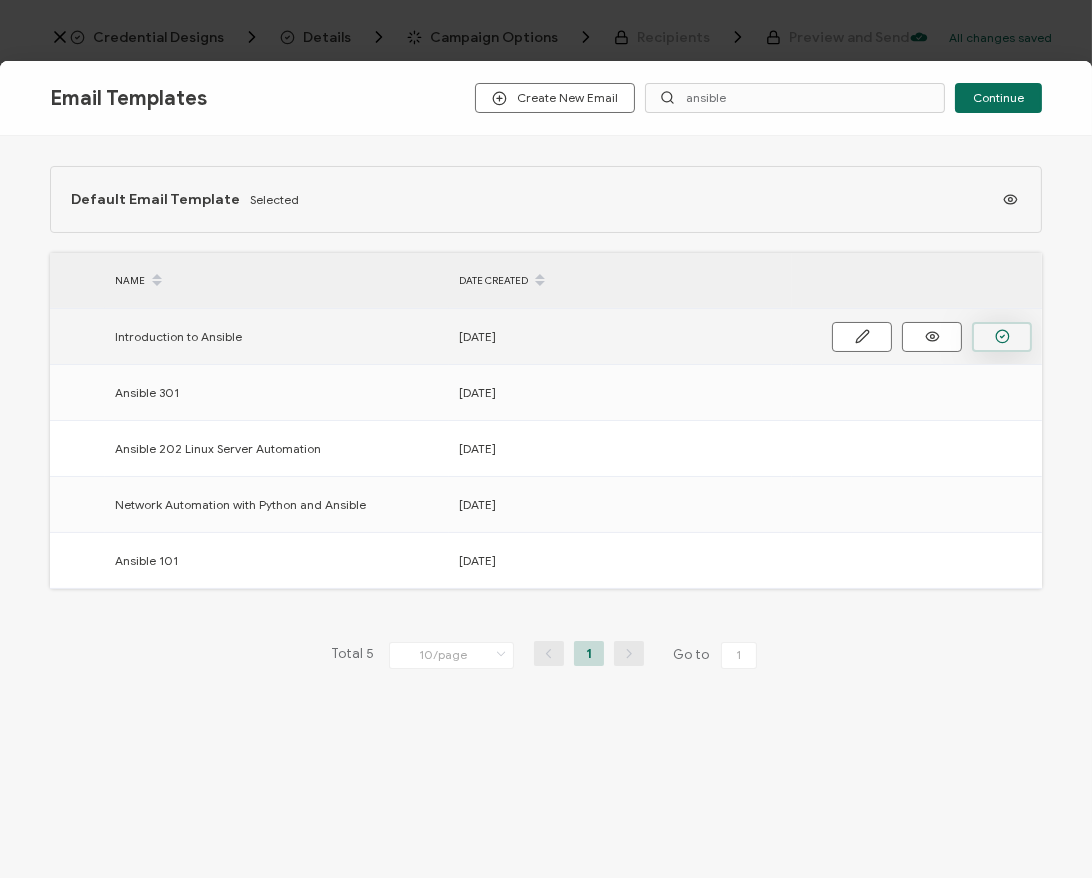 click 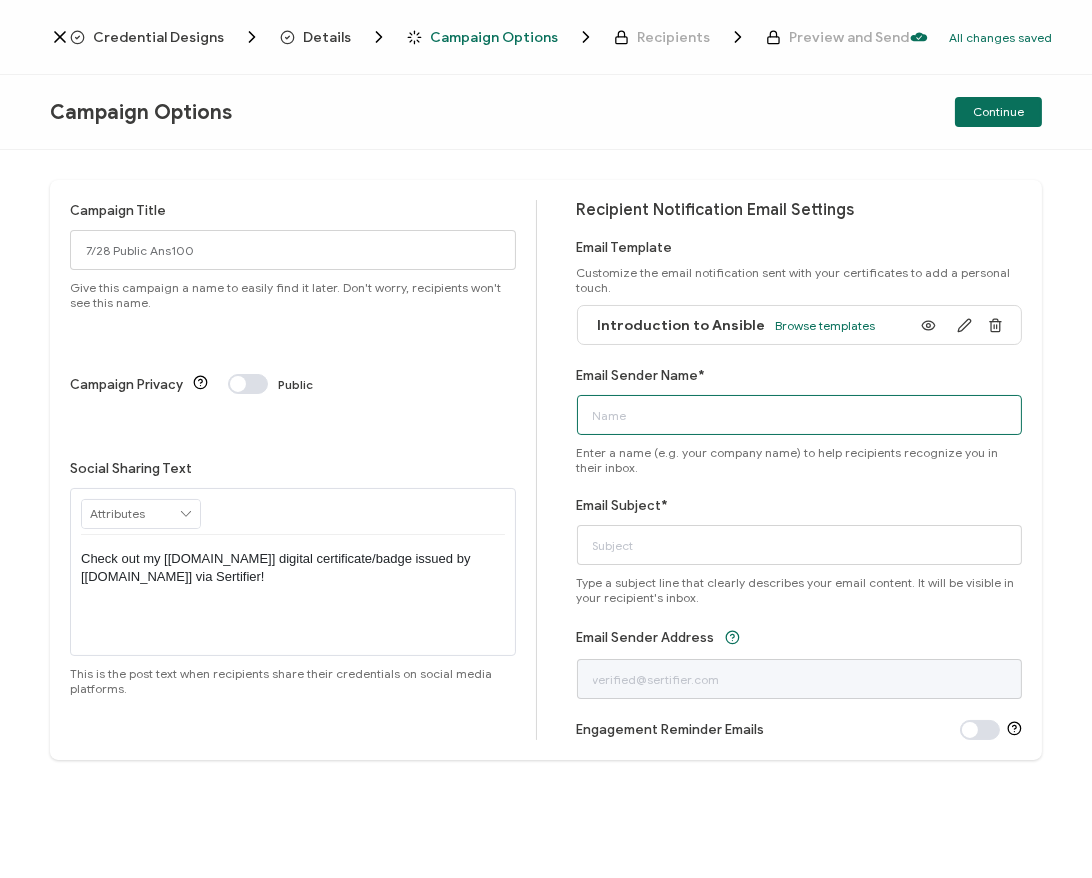 click on "Email Sender Name*" at bounding box center [800, 415] 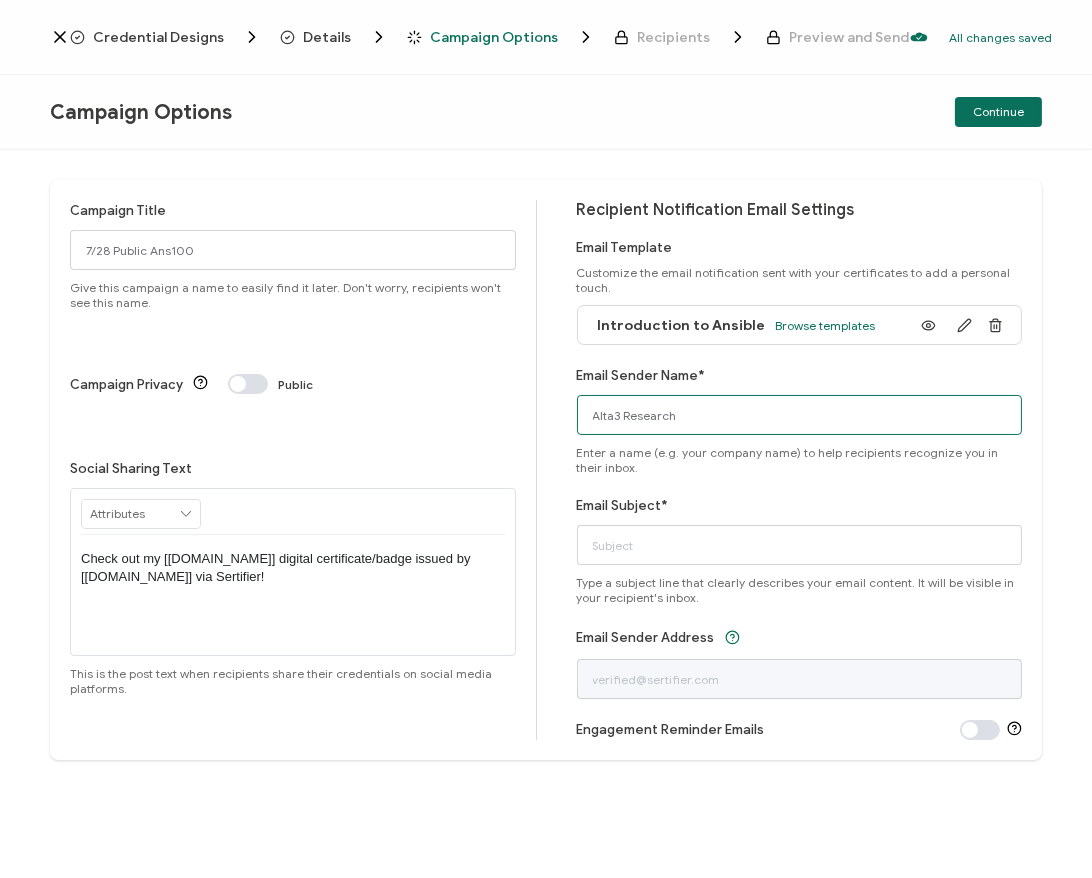 type on "Alta3 Research" 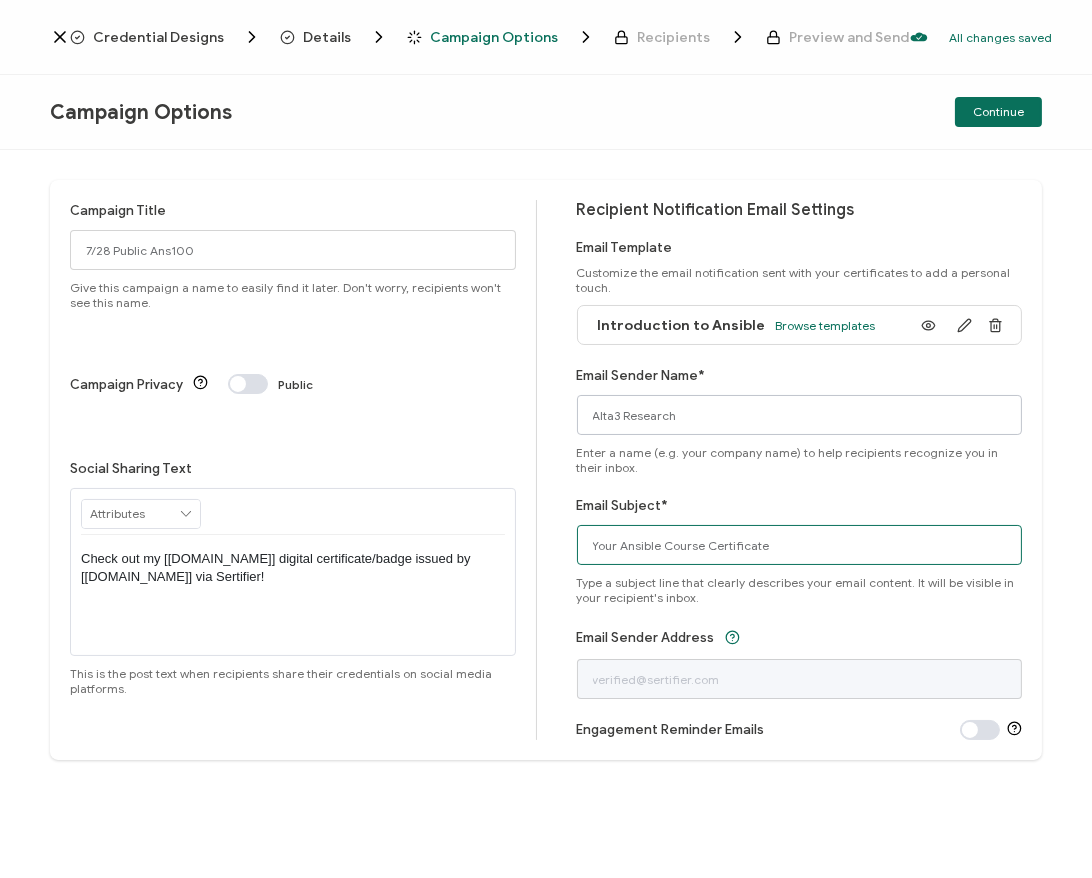 type on "Your Ansible Course Certificate" 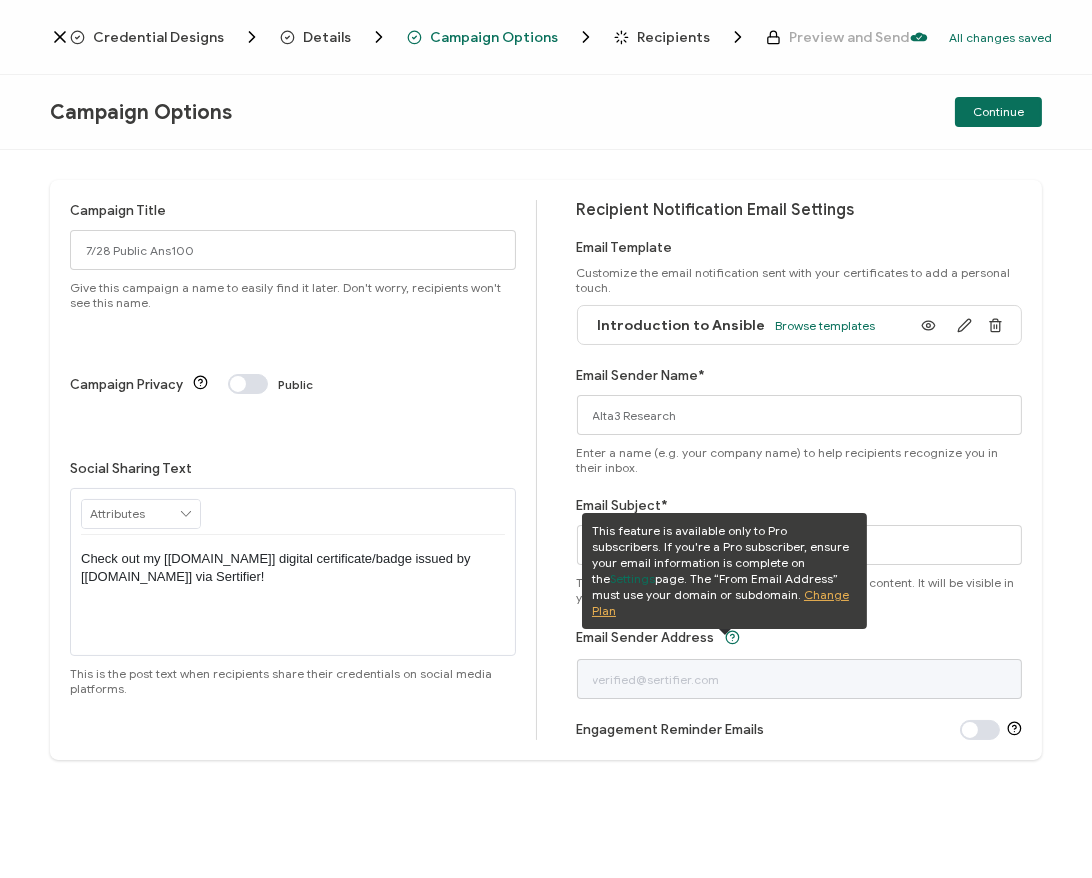 click on "Campaign Options
Continue" at bounding box center (546, 112) 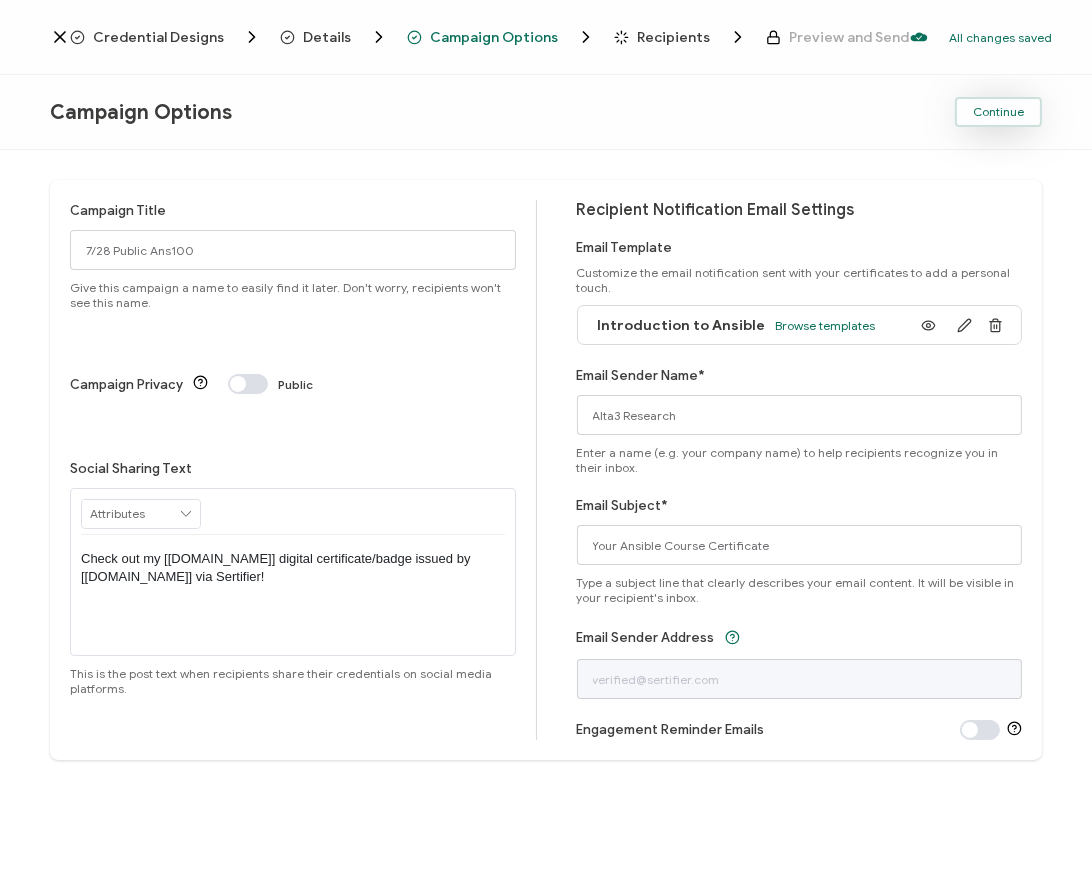 click on "Continue" at bounding box center (998, 112) 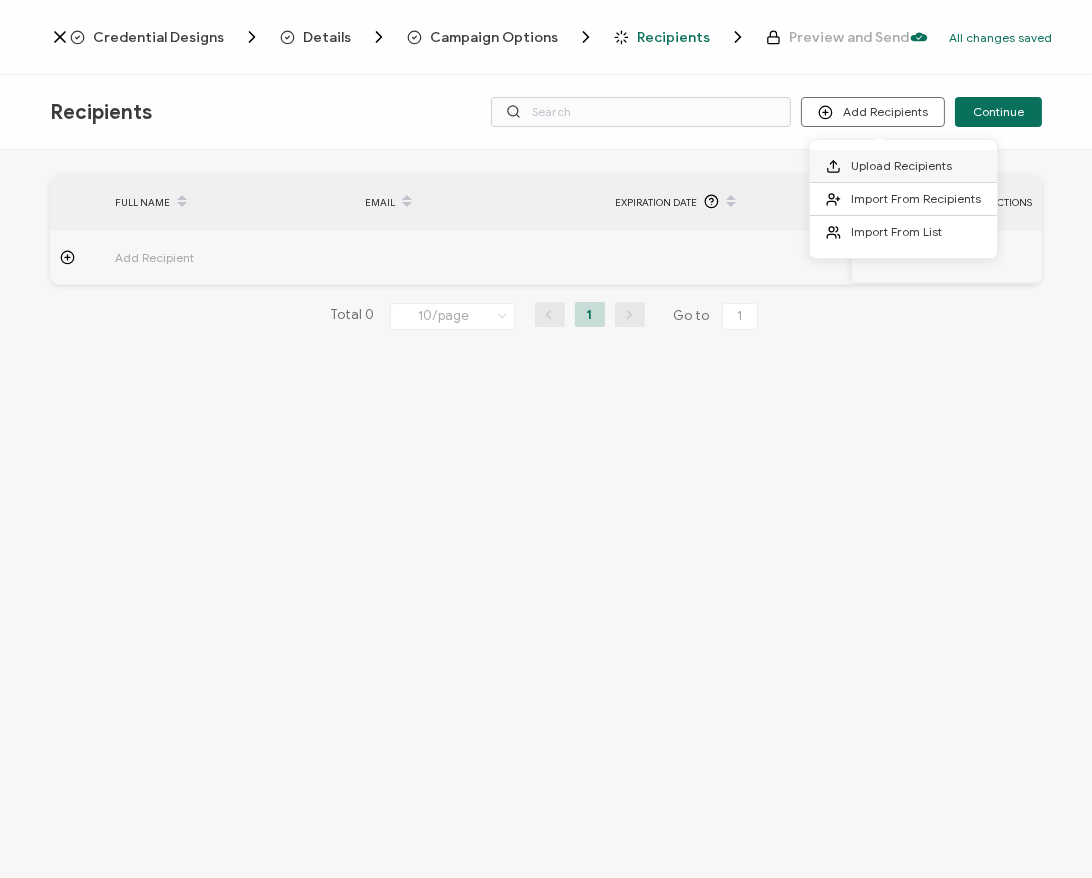 click on "Upload Recipients" at bounding box center [901, 165] 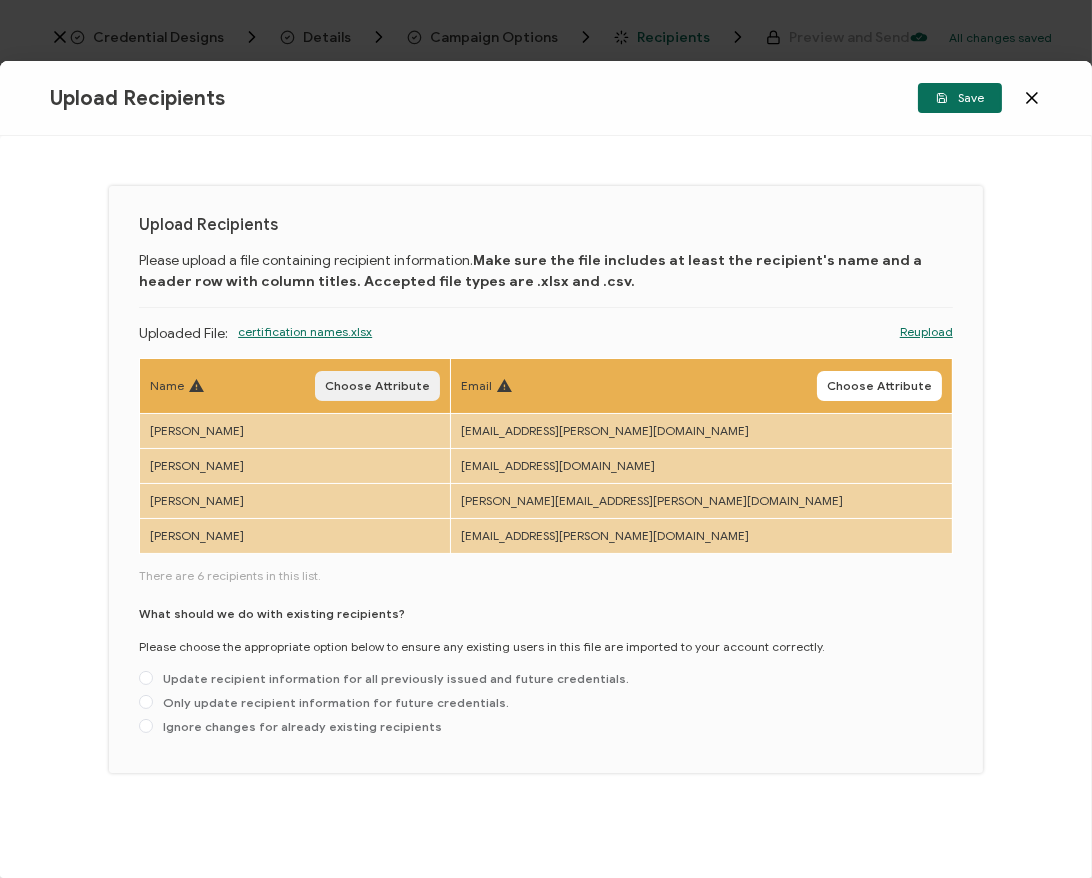 click on "Choose Attribute" at bounding box center [377, 386] 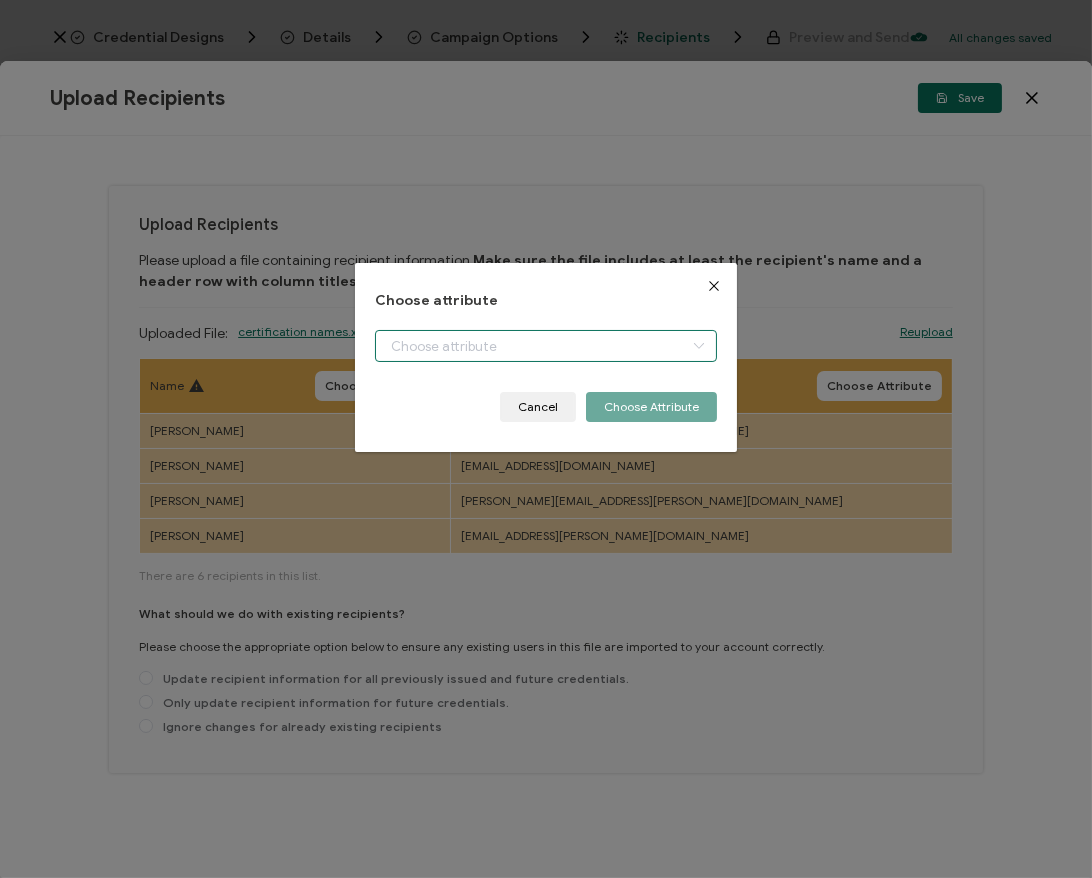 click at bounding box center [546, 346] 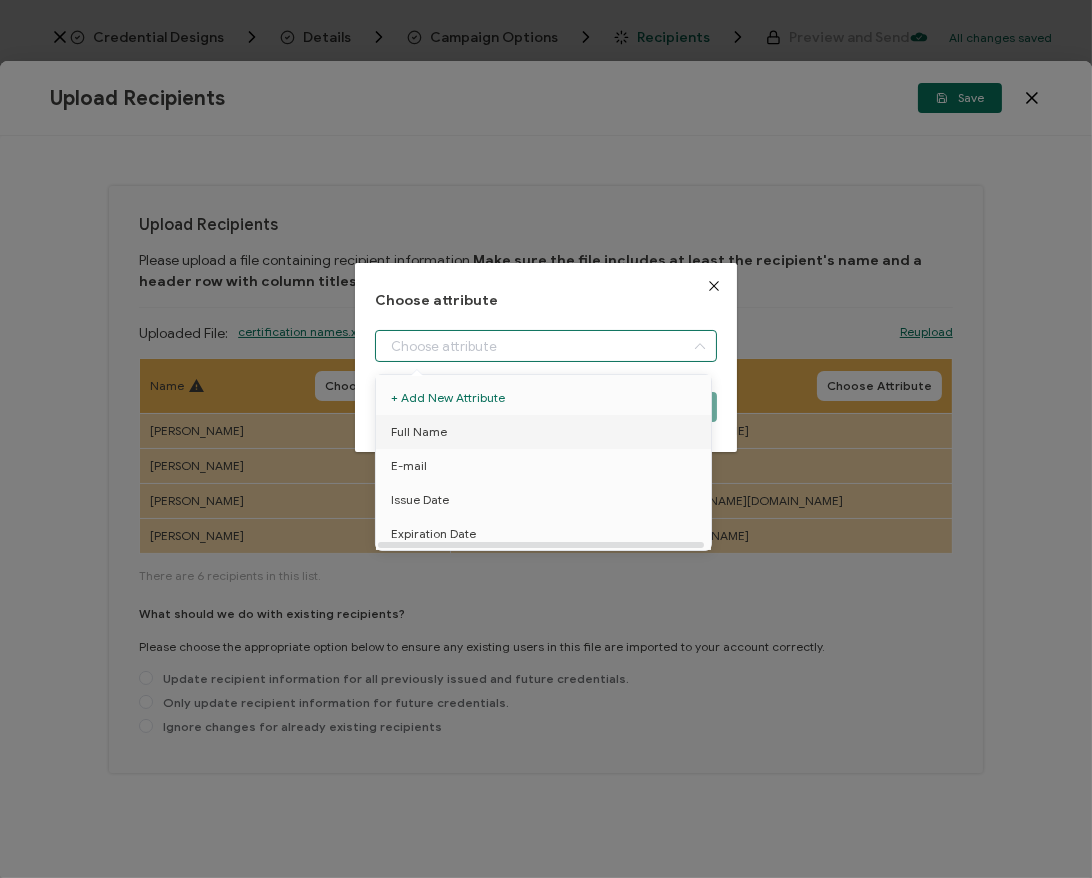 click on "Full Name" at bounding box center [419, 432] 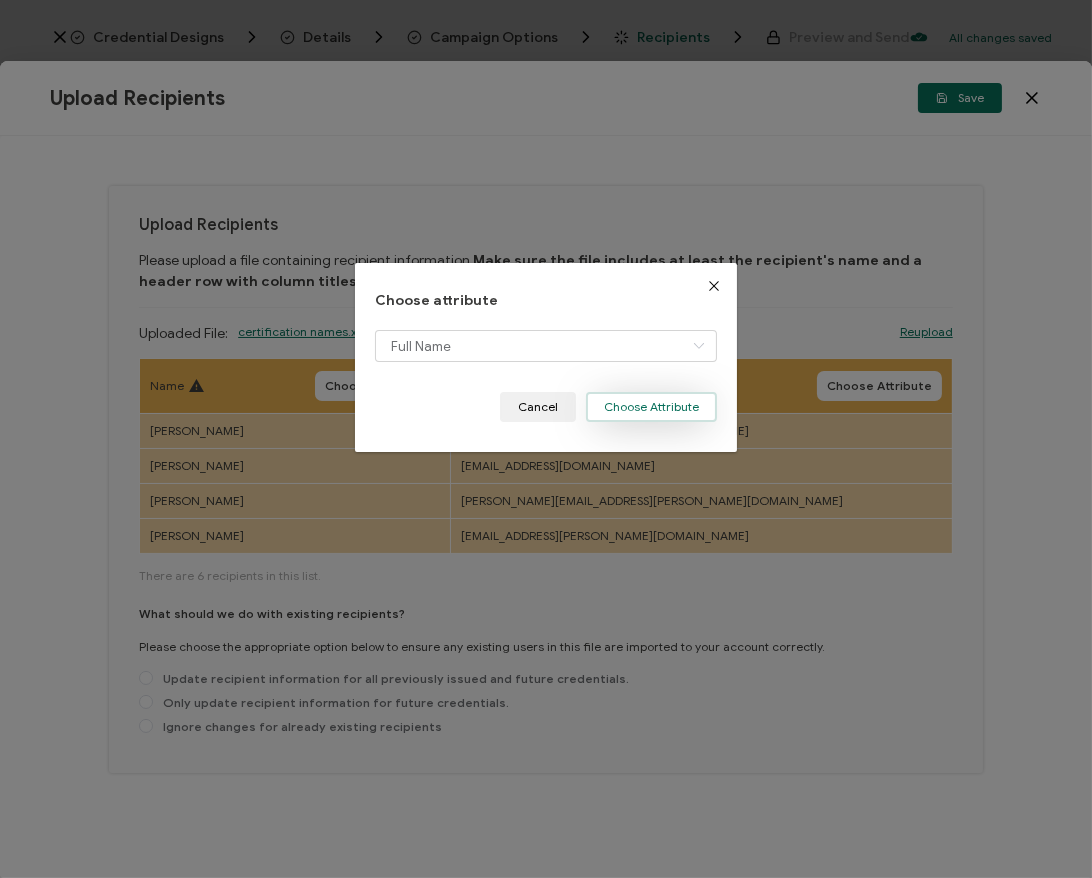 click on "Choose Attribute" at bounding box center [651, 407] 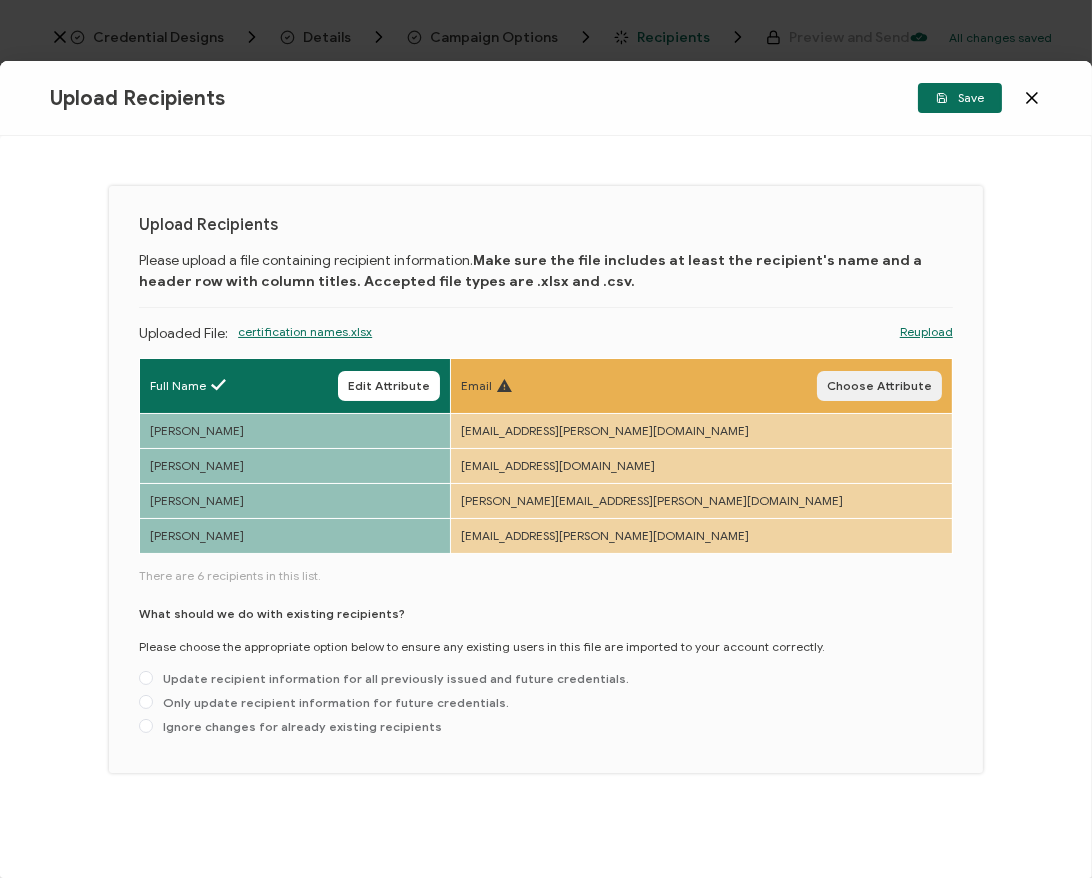 click on "Choose Attribute" at bounding box center [879, 386] 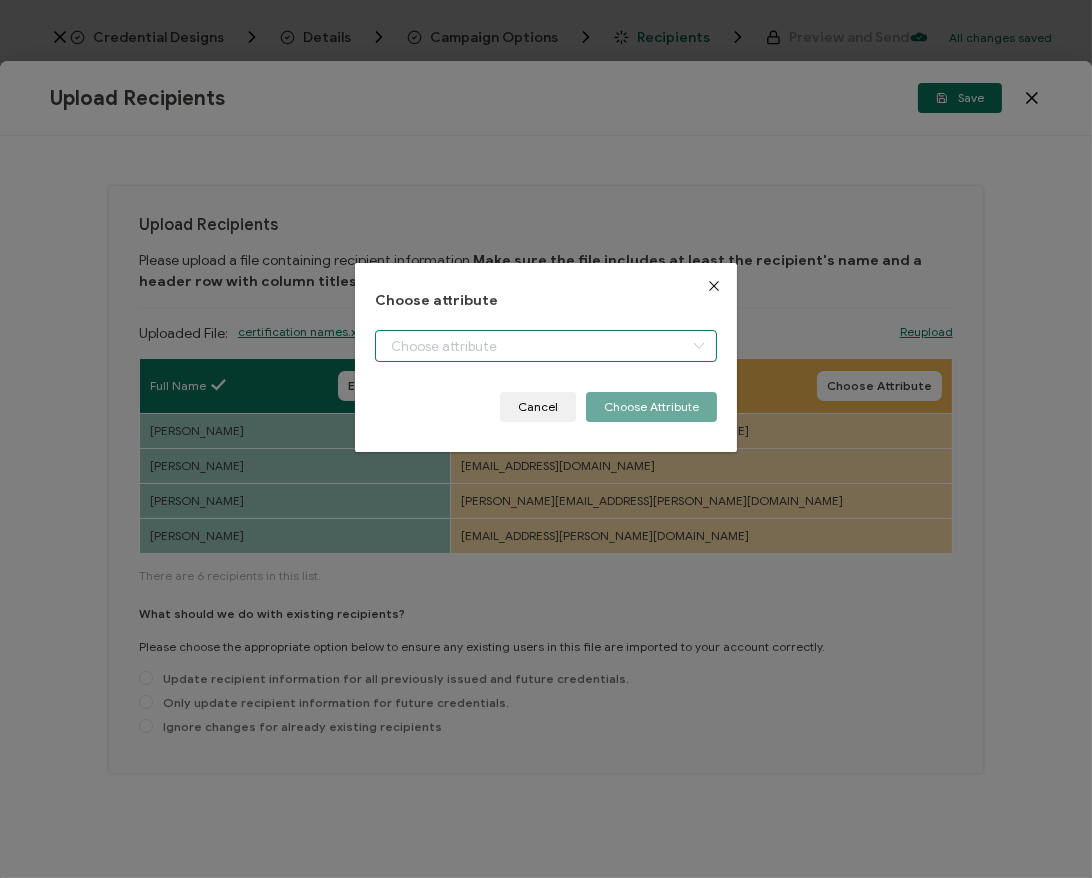 click at bounding box center [546, 346] 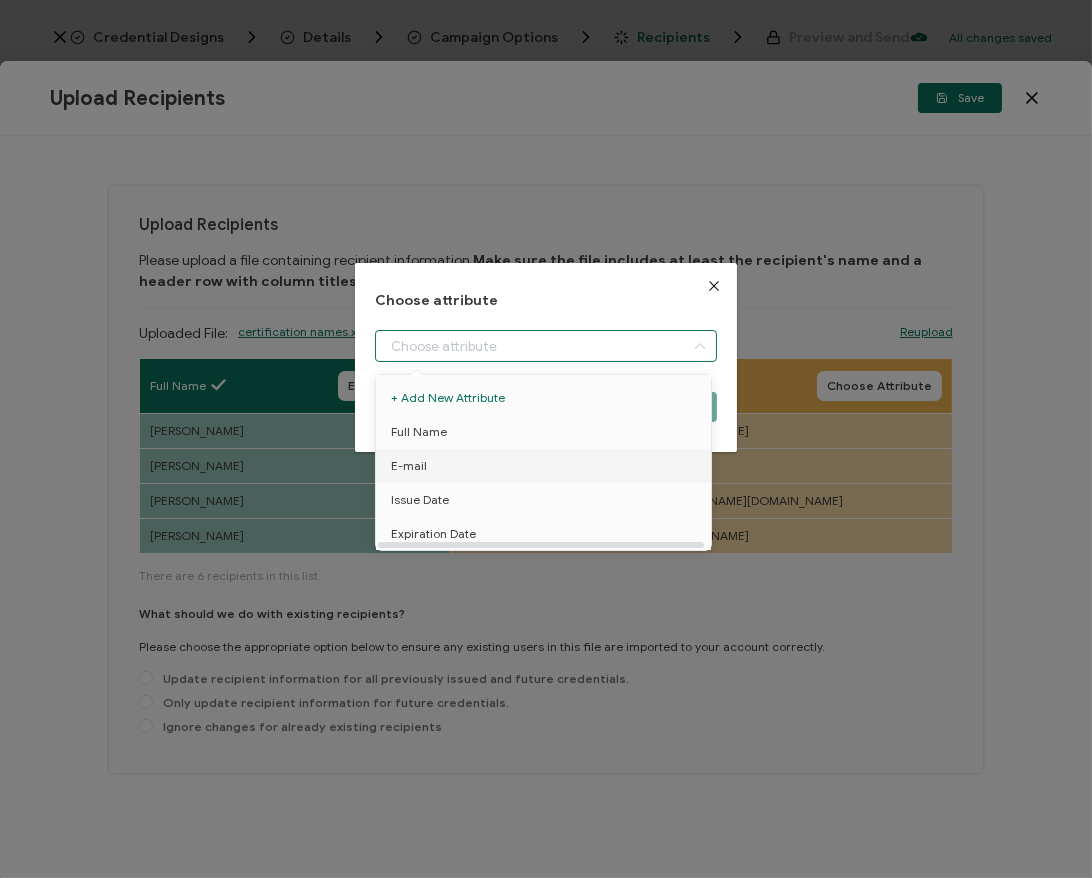 click on "E-mail" at bounding box center (547, 466) 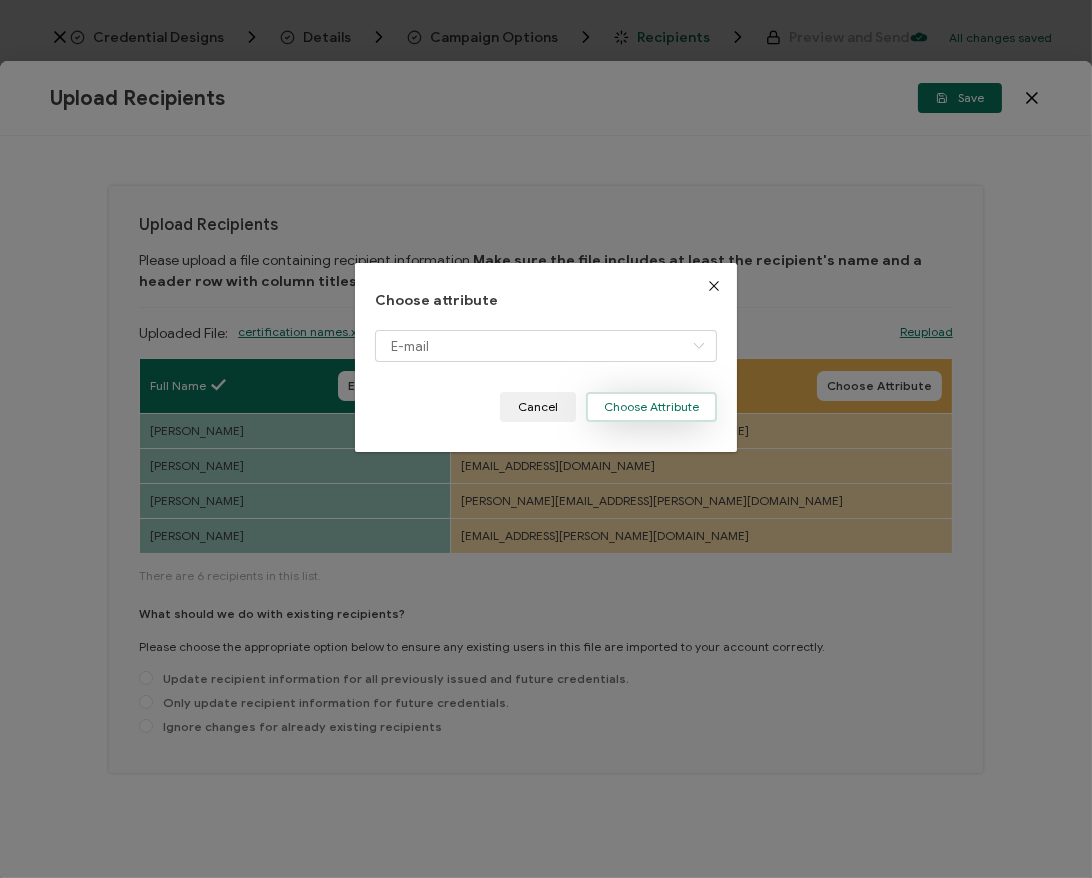 click on "Choose Attribute" at bounding box center (651, 407) 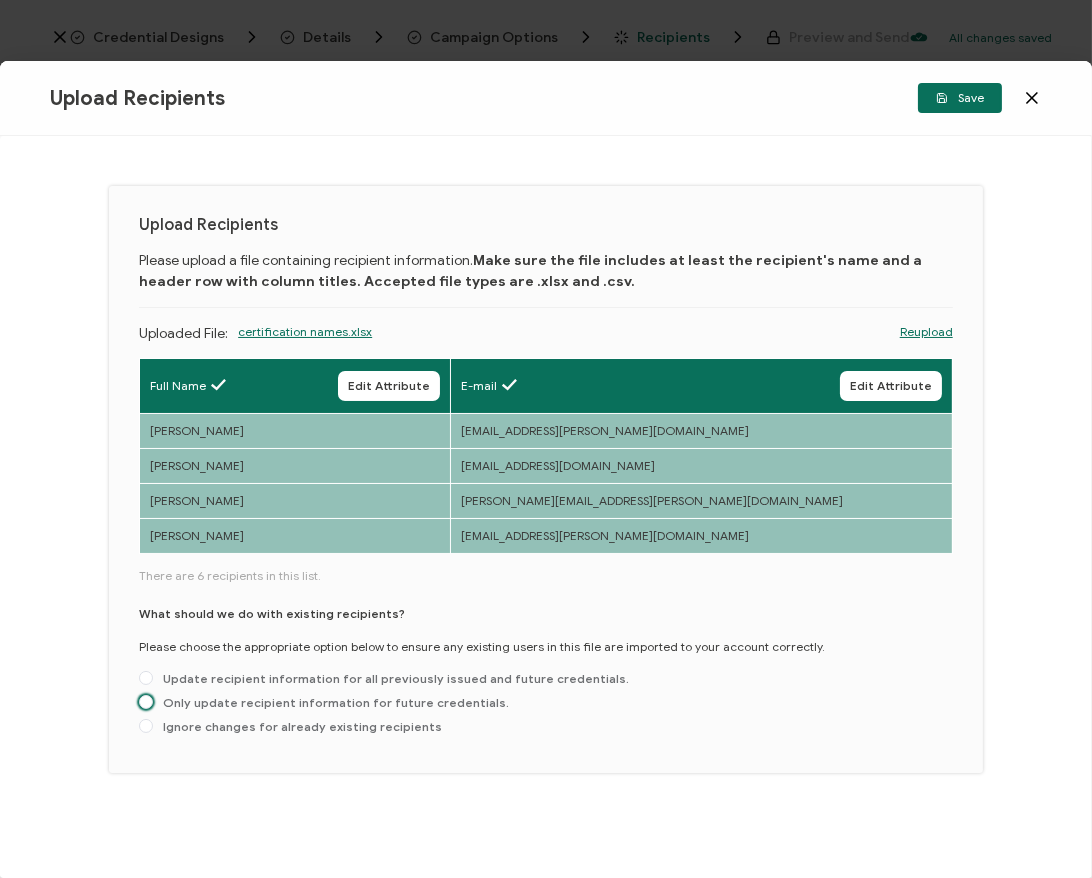 click on "Only update recipient information for future credentials." at bounding box center (331, 702) 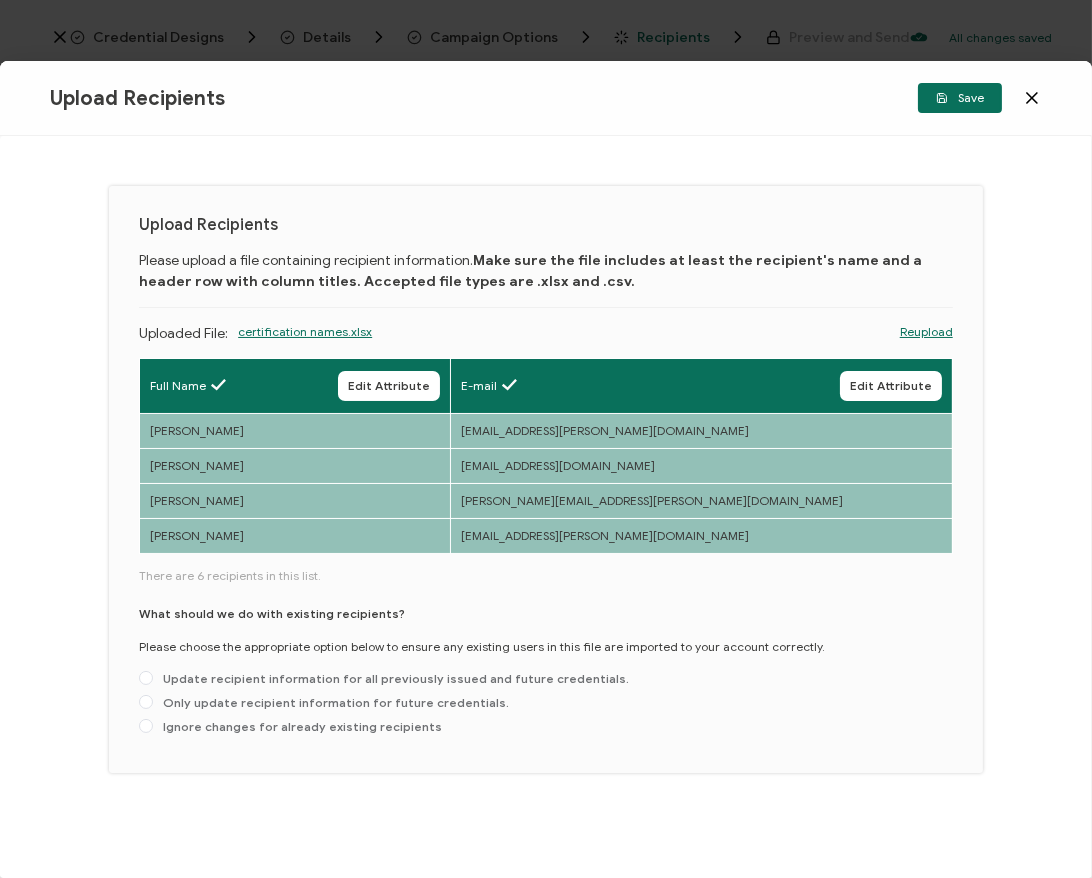 click on "Only update recipient information for future credentials." at bounding box center [146, 703] 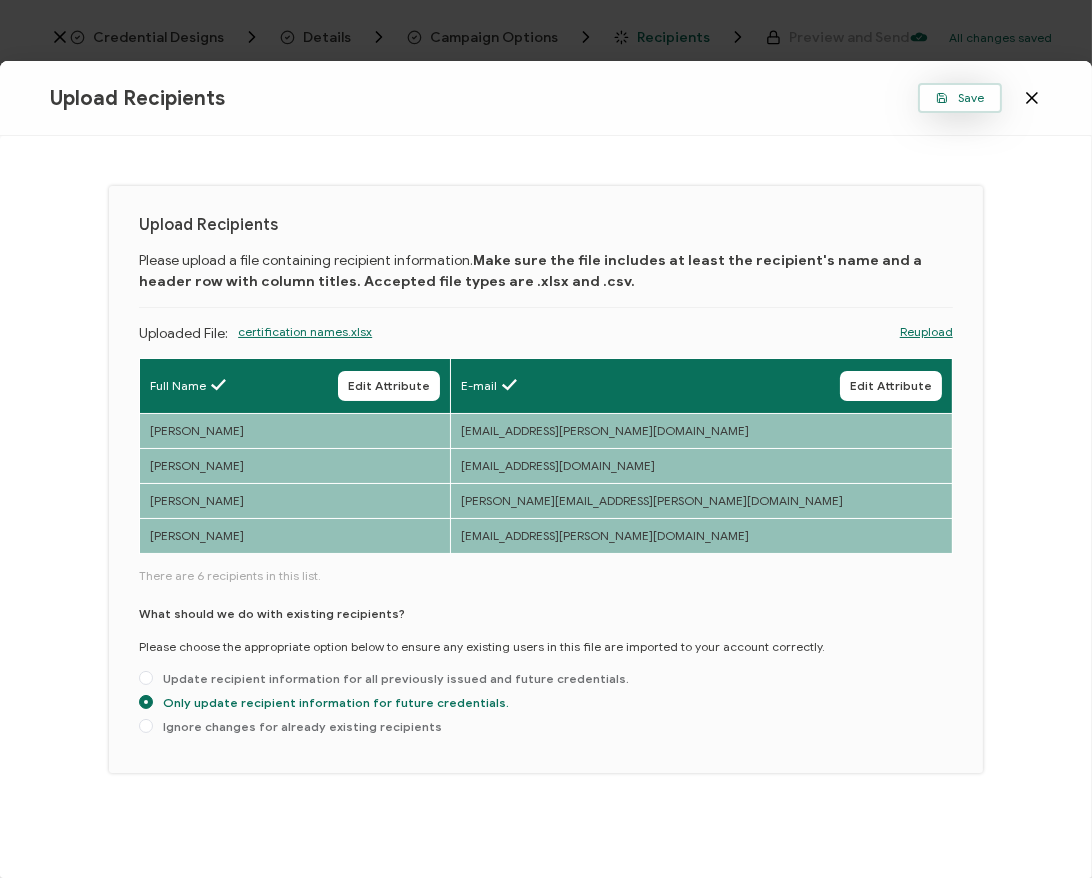 click on "Save" at bounding box center (960, 98) 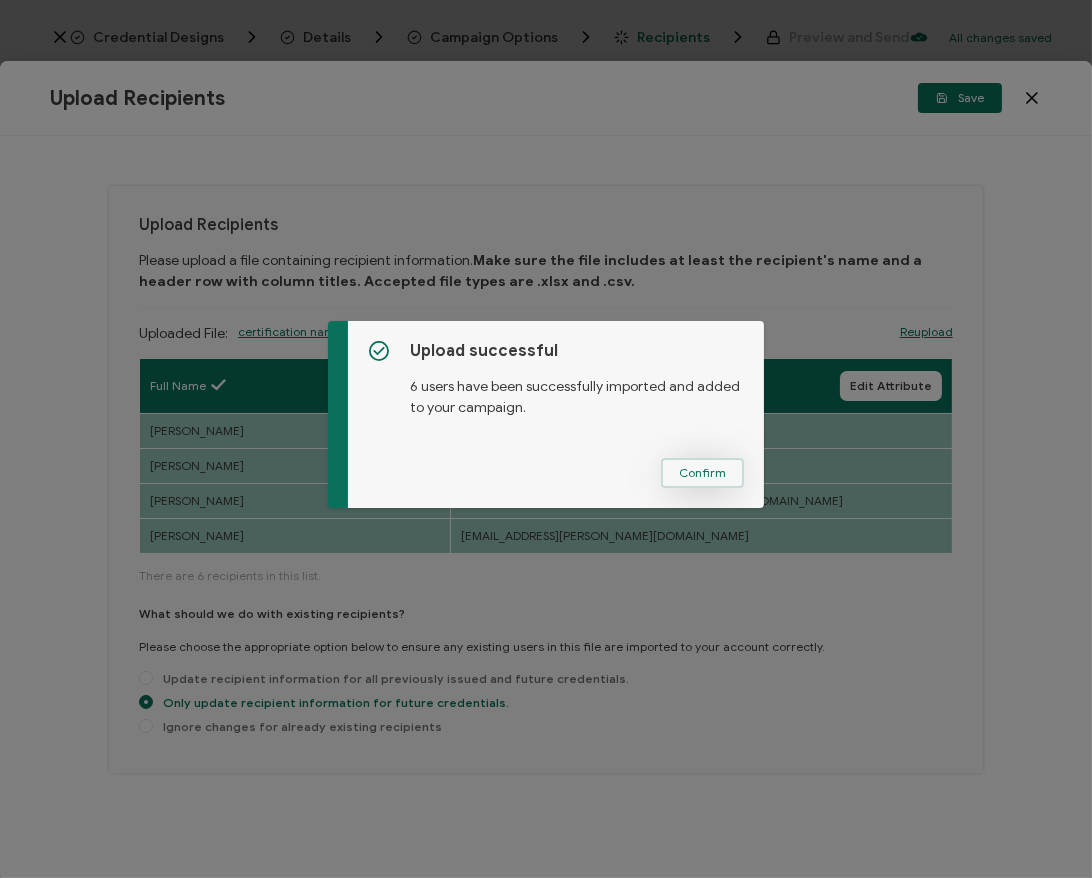 click on "Confirm" at bounding box center (702, 473) 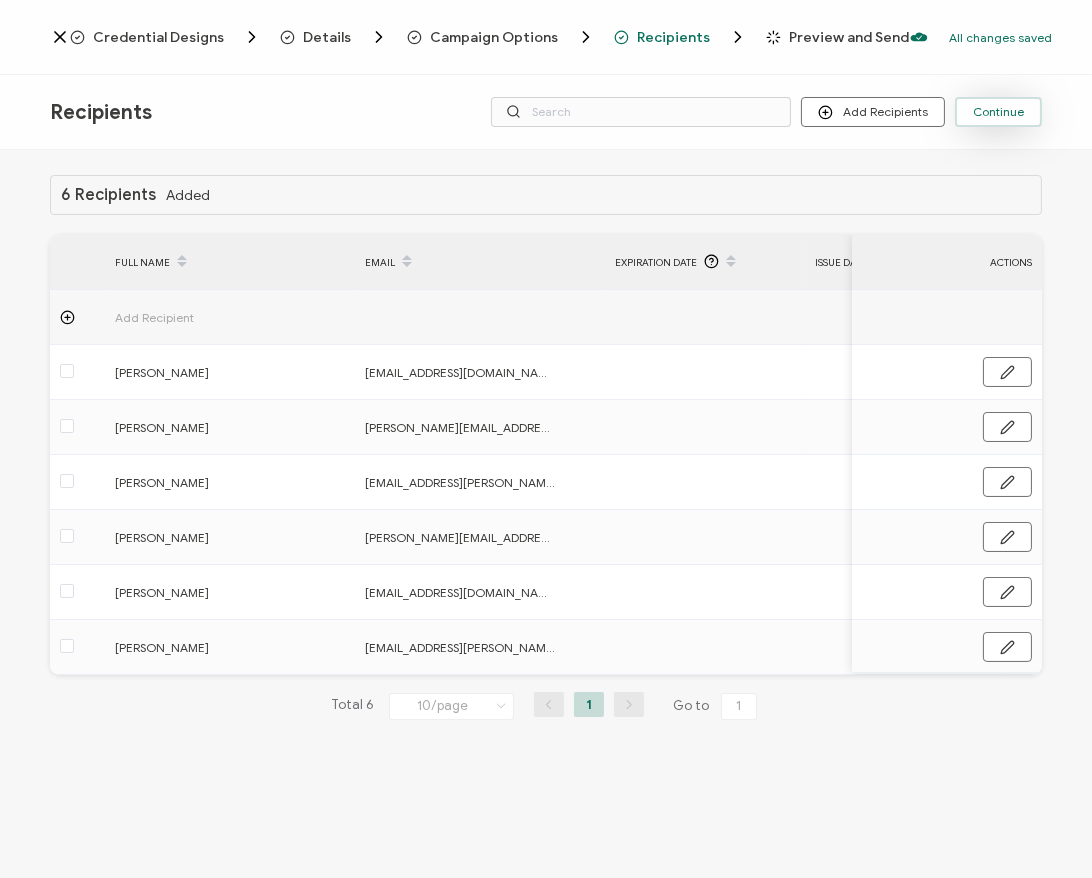click on "Continue" at bounding box center [998, 112] 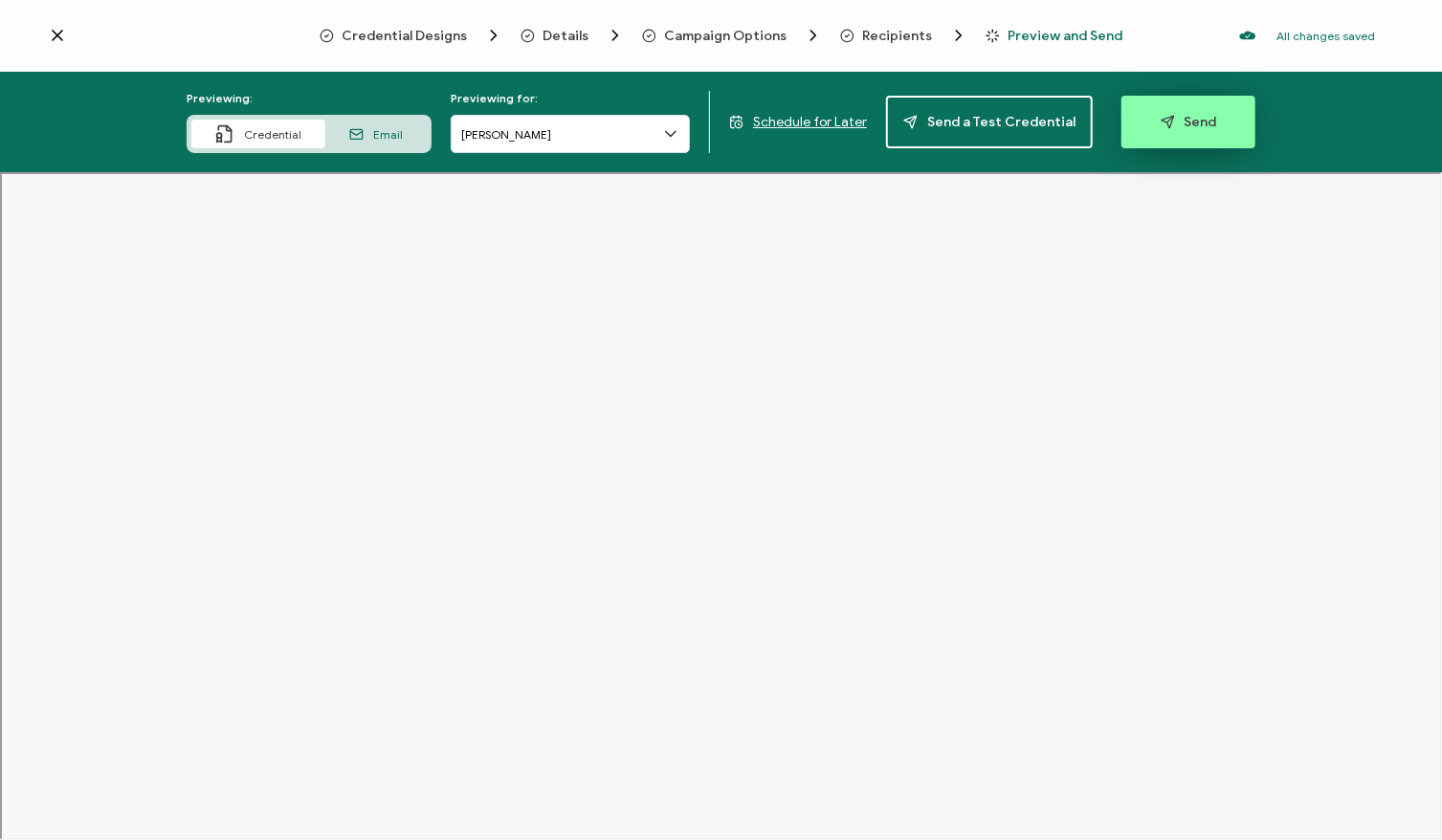 click on "Send" at bounding box center [1188, 122] 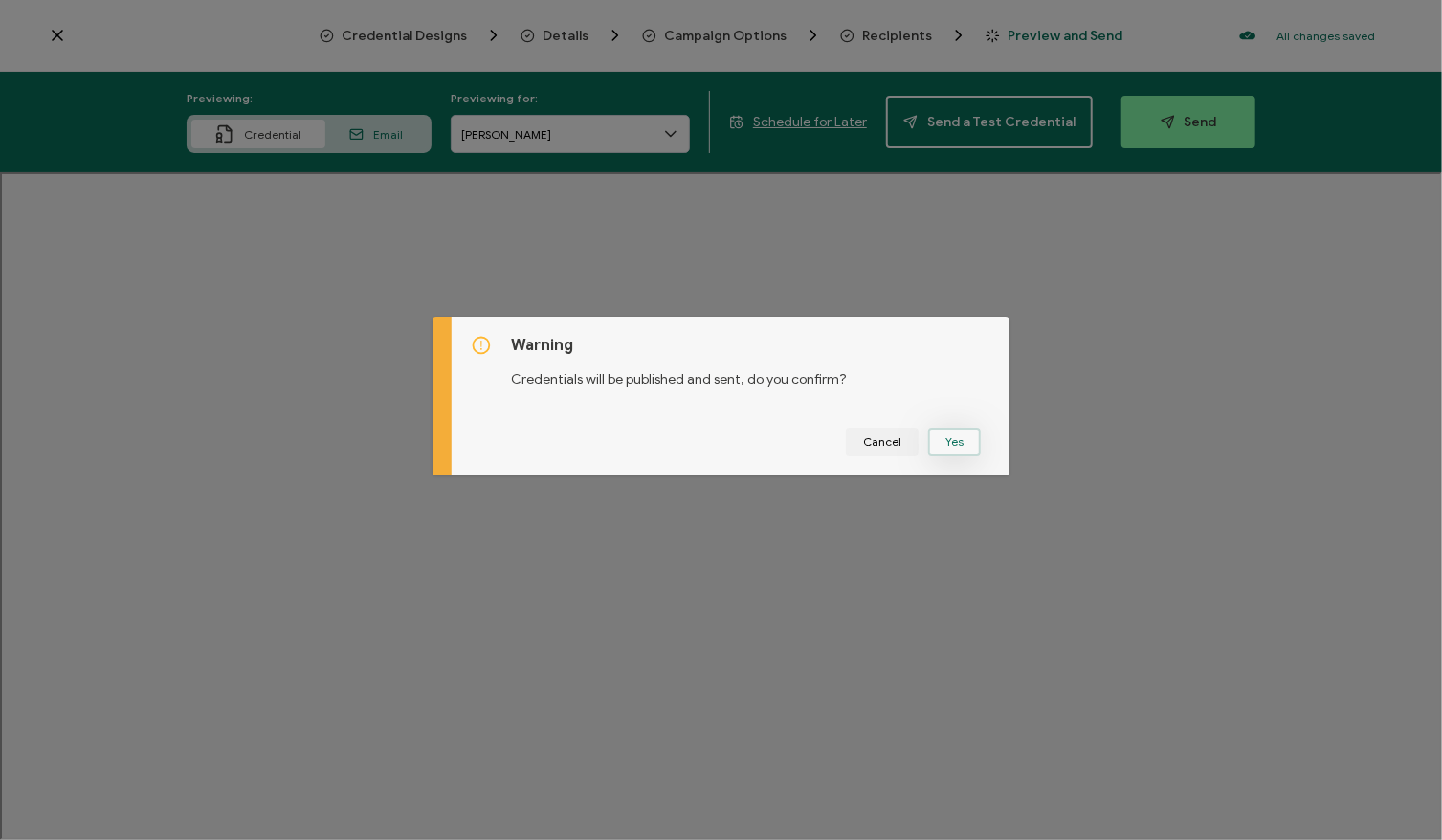 click on "Yes" at bounding box center [954, 442] 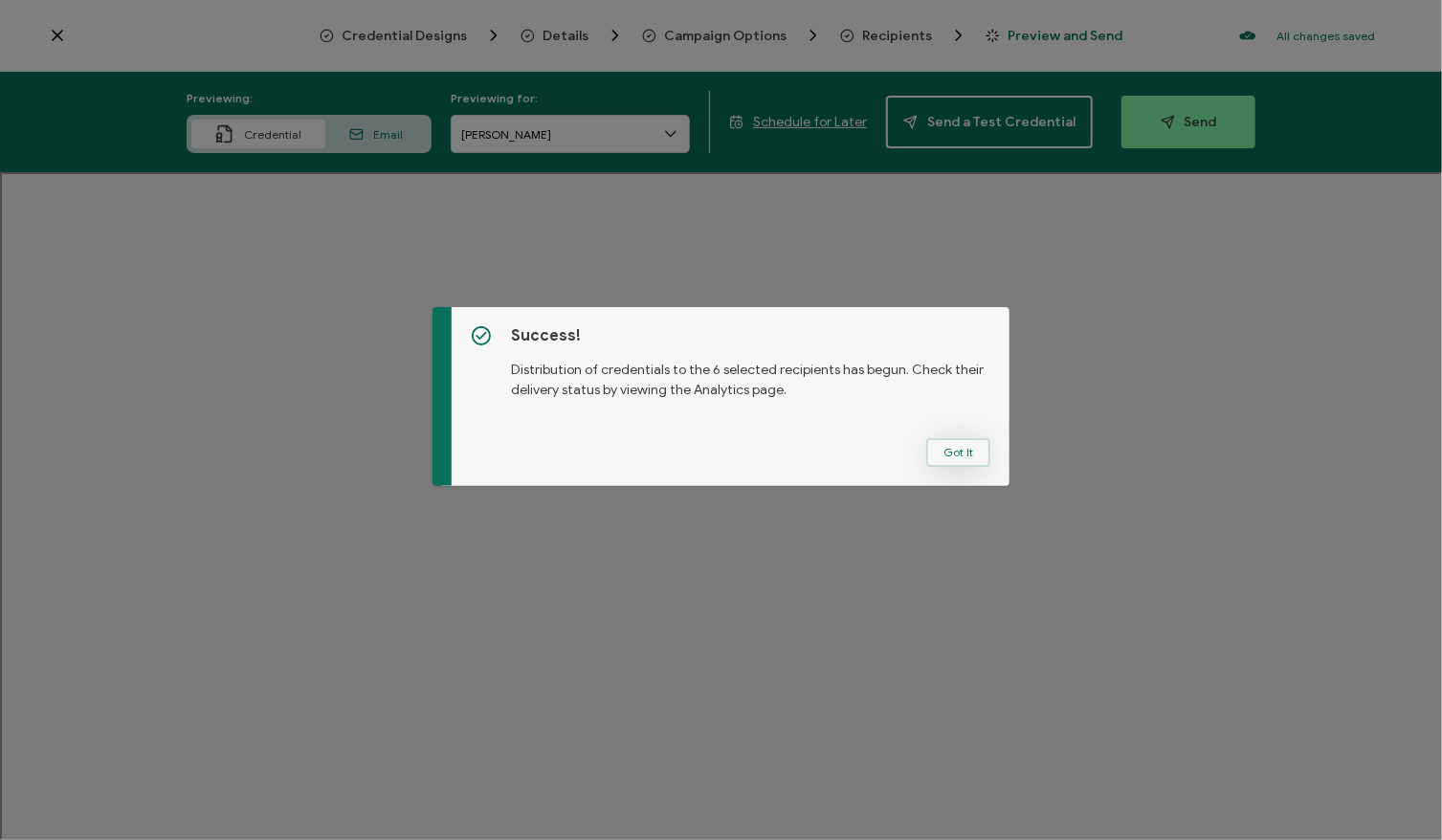 click on "Got It" at bounding box center (958, 453) 